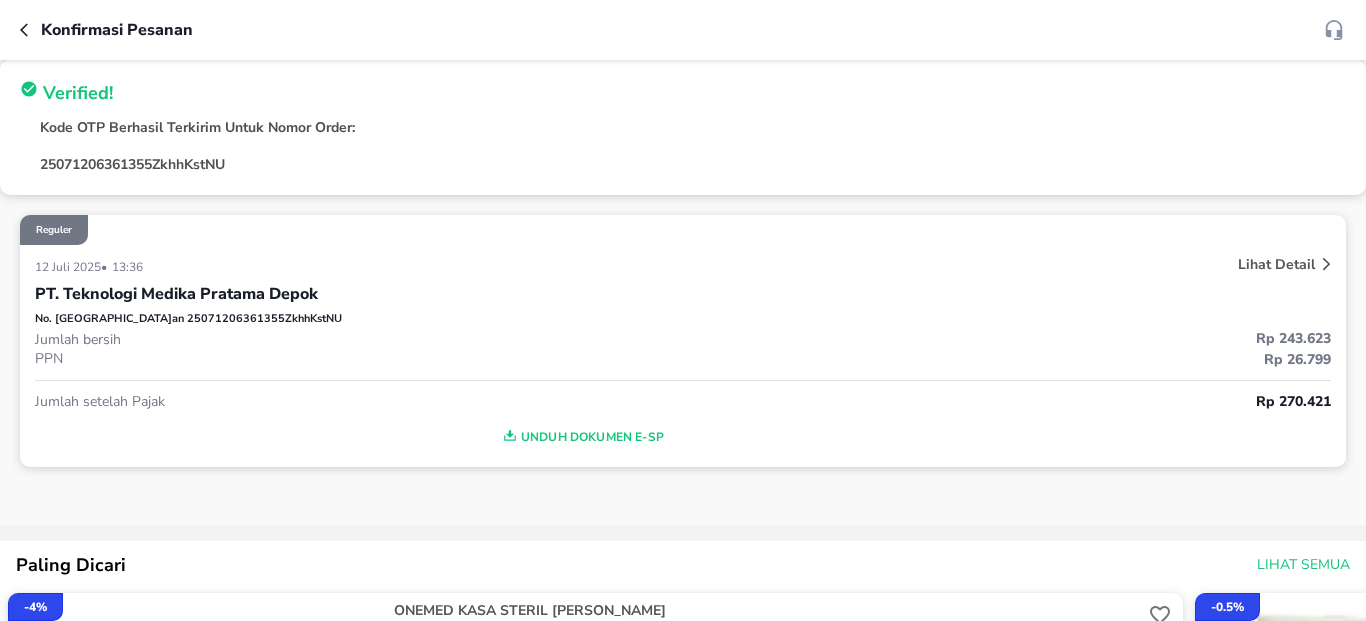 scroll, scrollTop: 0, scrollLeft: 0, axis: both 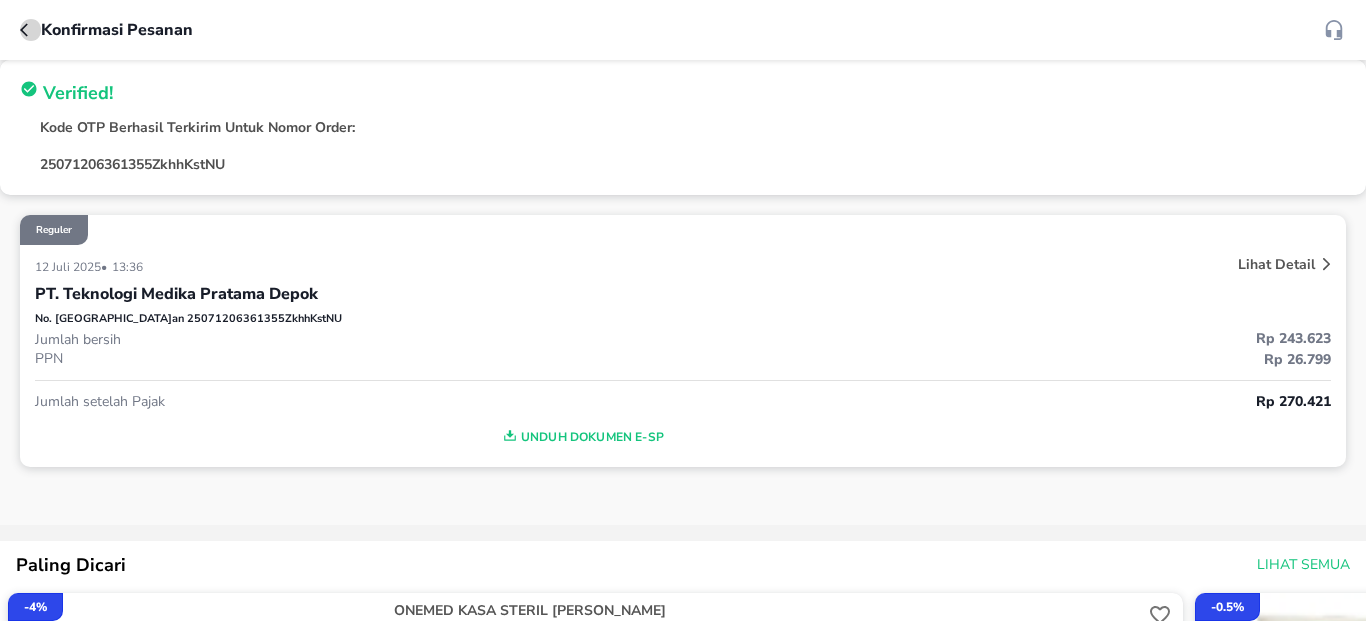 click 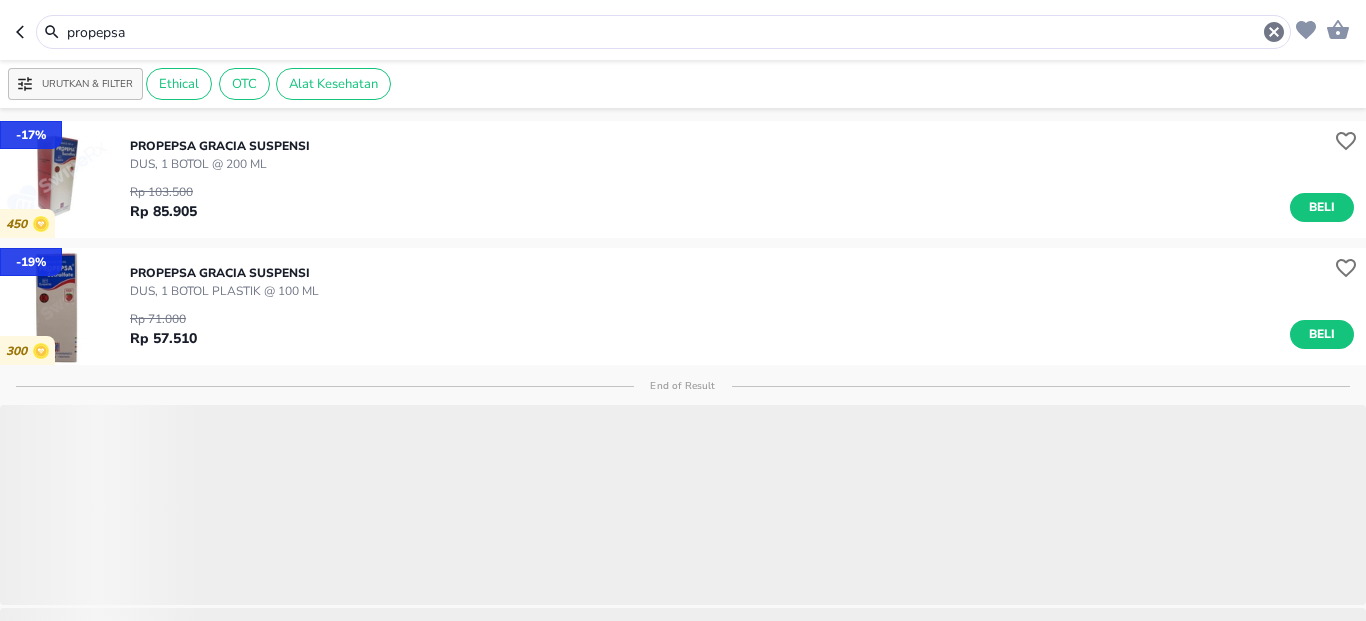 click on "propepsa" at bounding box center [663, 32] 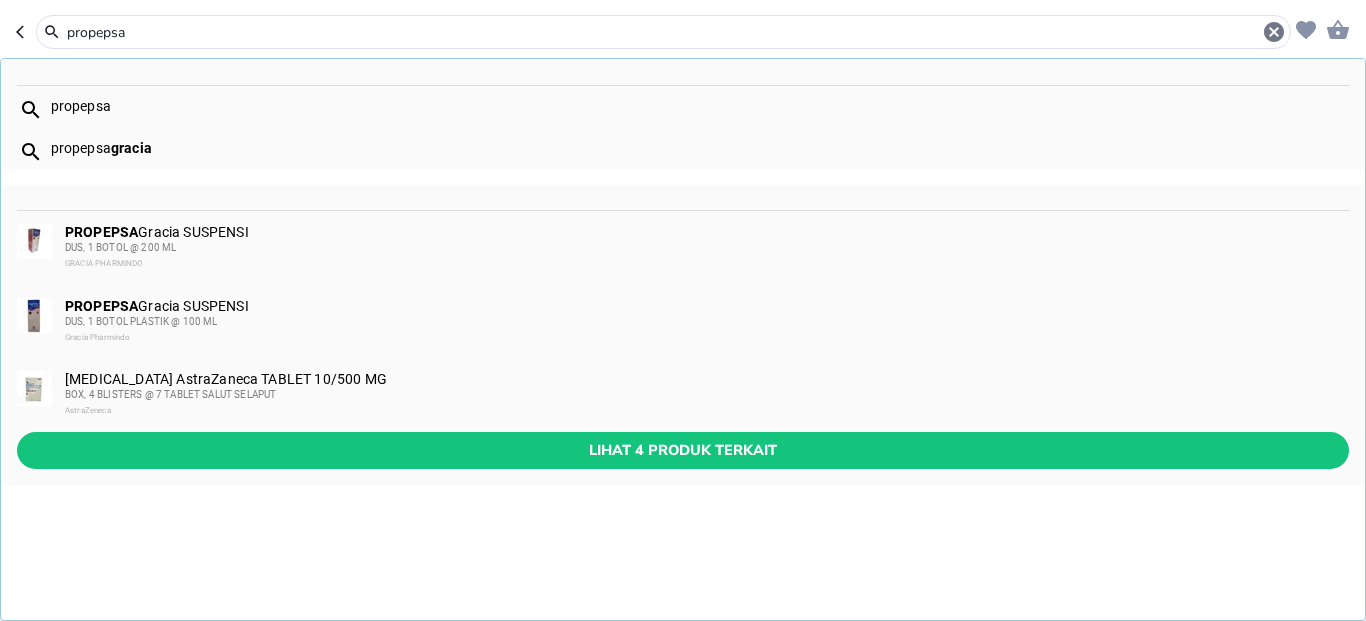 click on "propepsa" at bounding box center (663, 32) 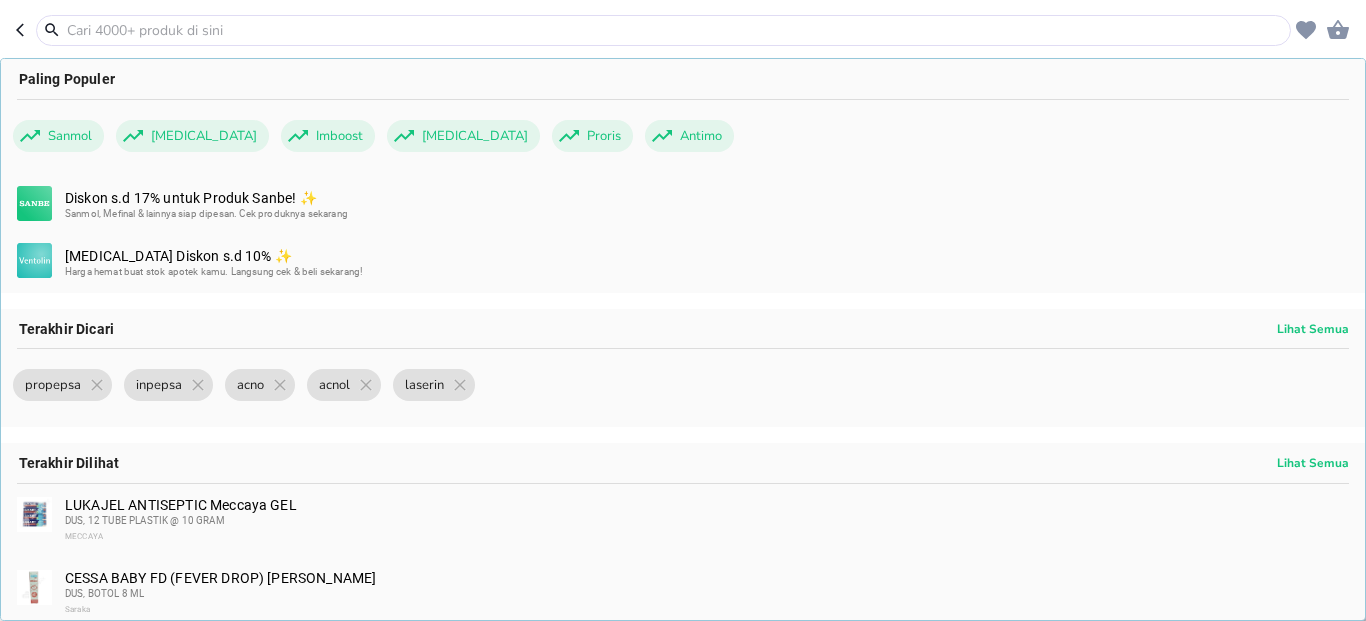 paste on "NUSANTARA MADU MURNI 100ML" 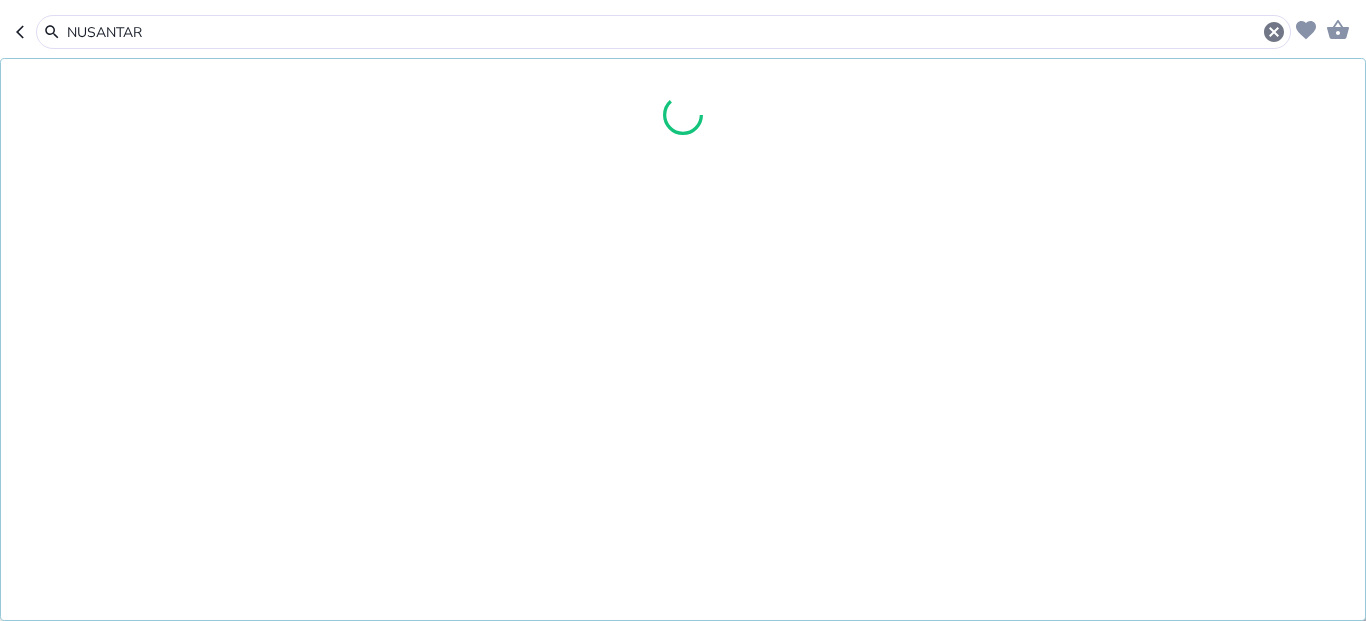type on "NUSANTAR" 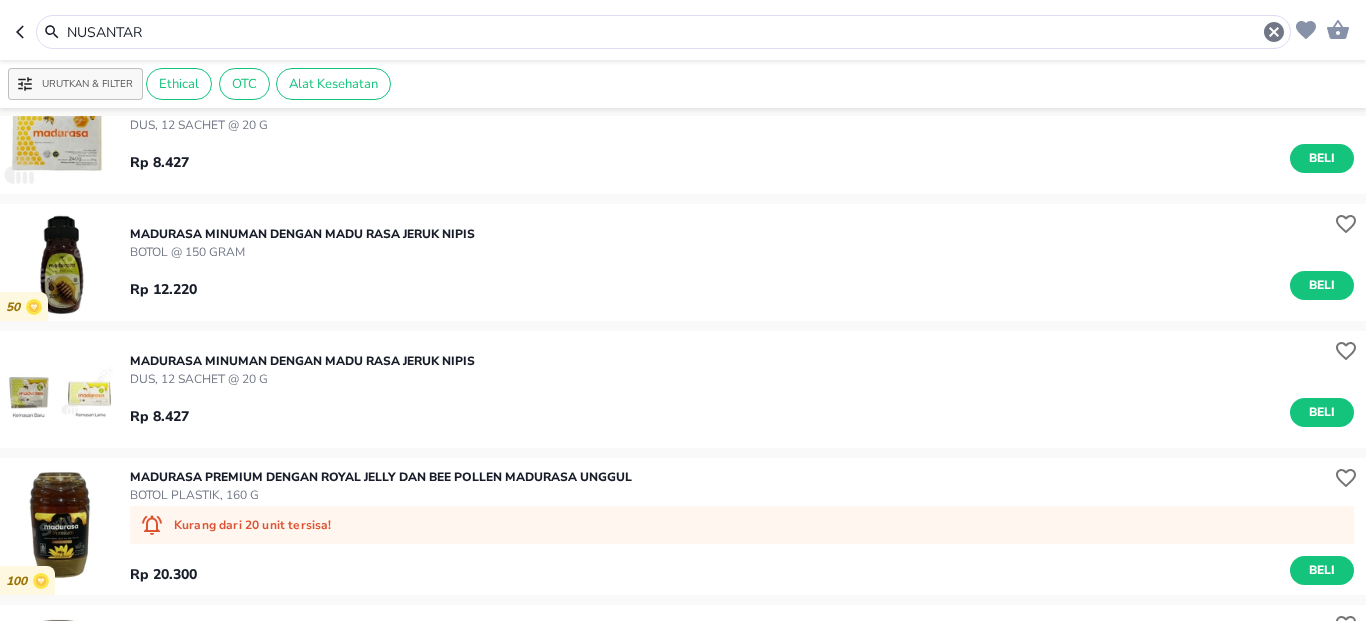 scroll, scrollTop: 423, scrollLeft: 0, axis: vertical 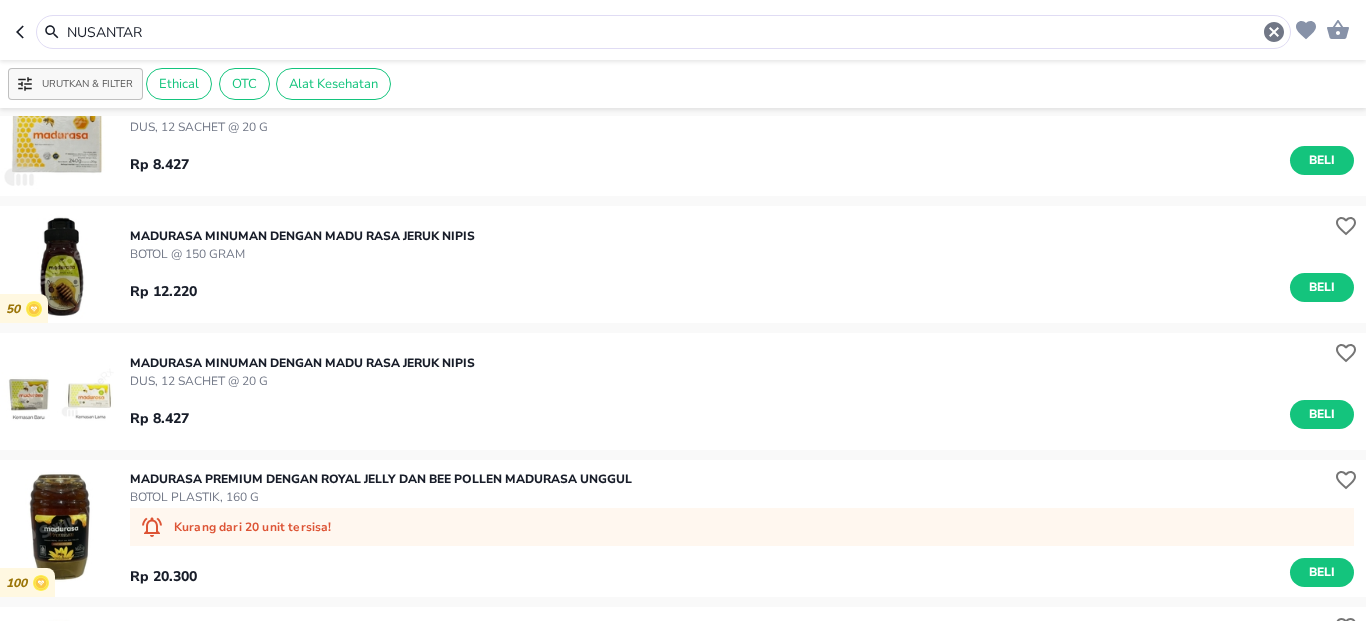 click on "NUSANTAR" at bounding box center [663, 32] 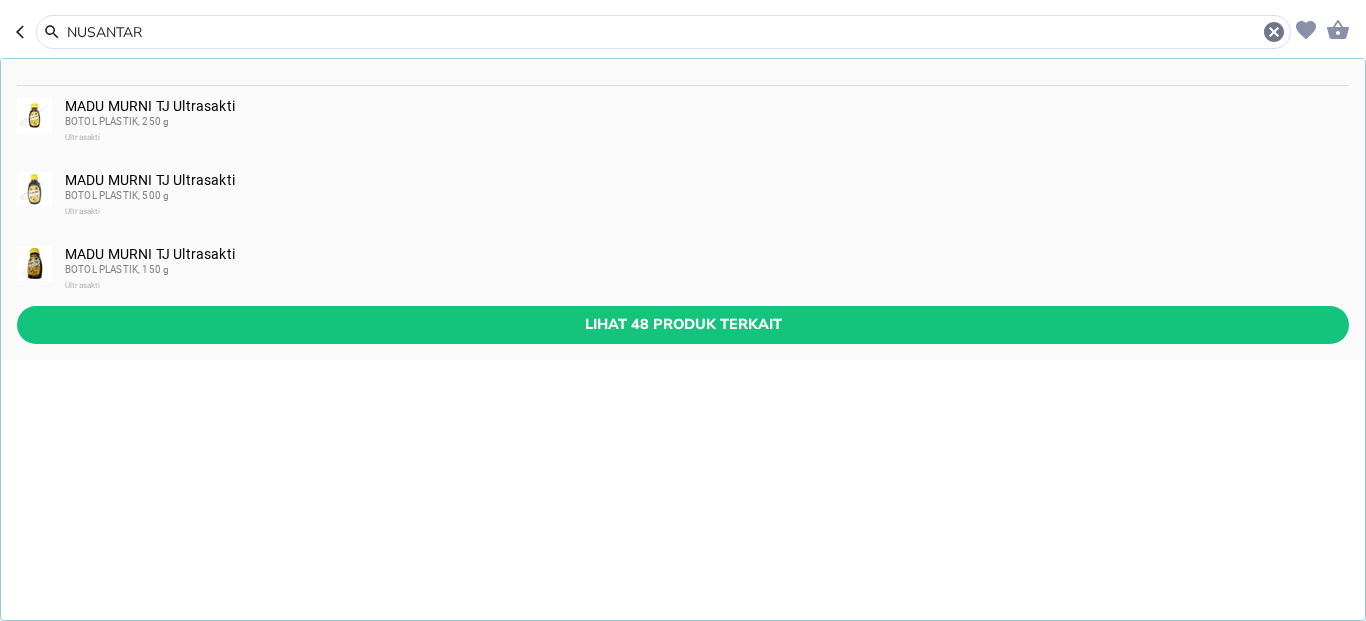 click on "NUSANTAR" at bounding box center (663, 32) 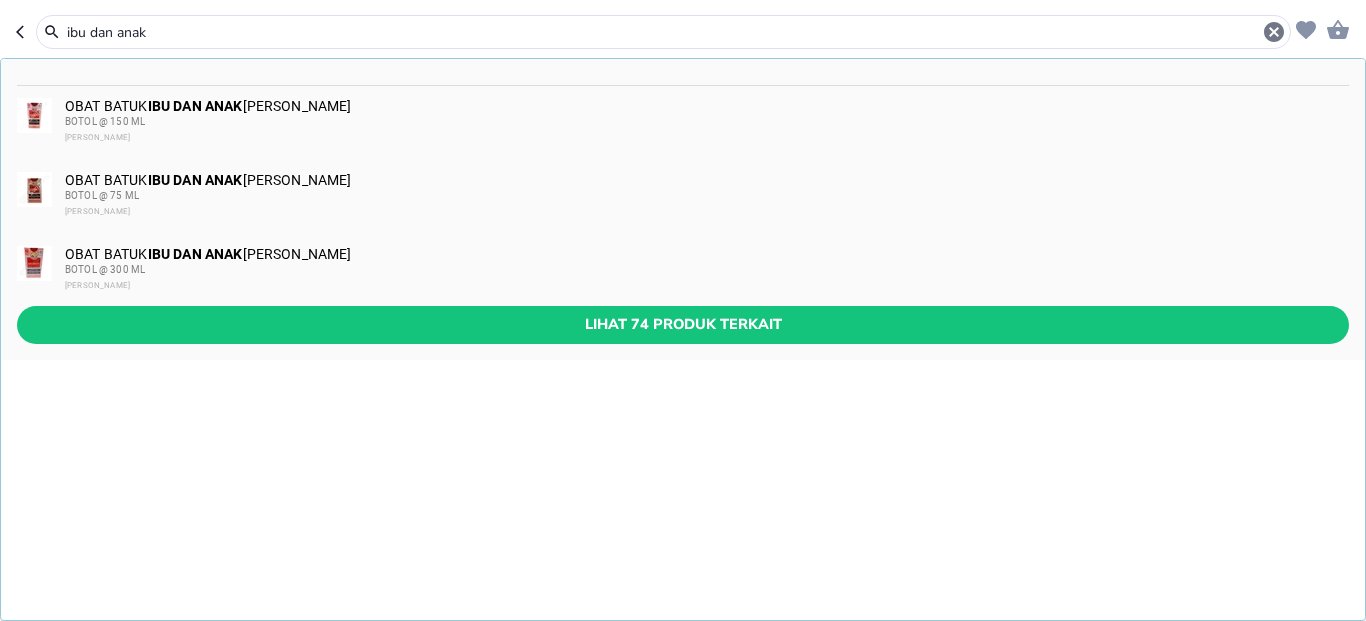 type on "ibu dan anak" 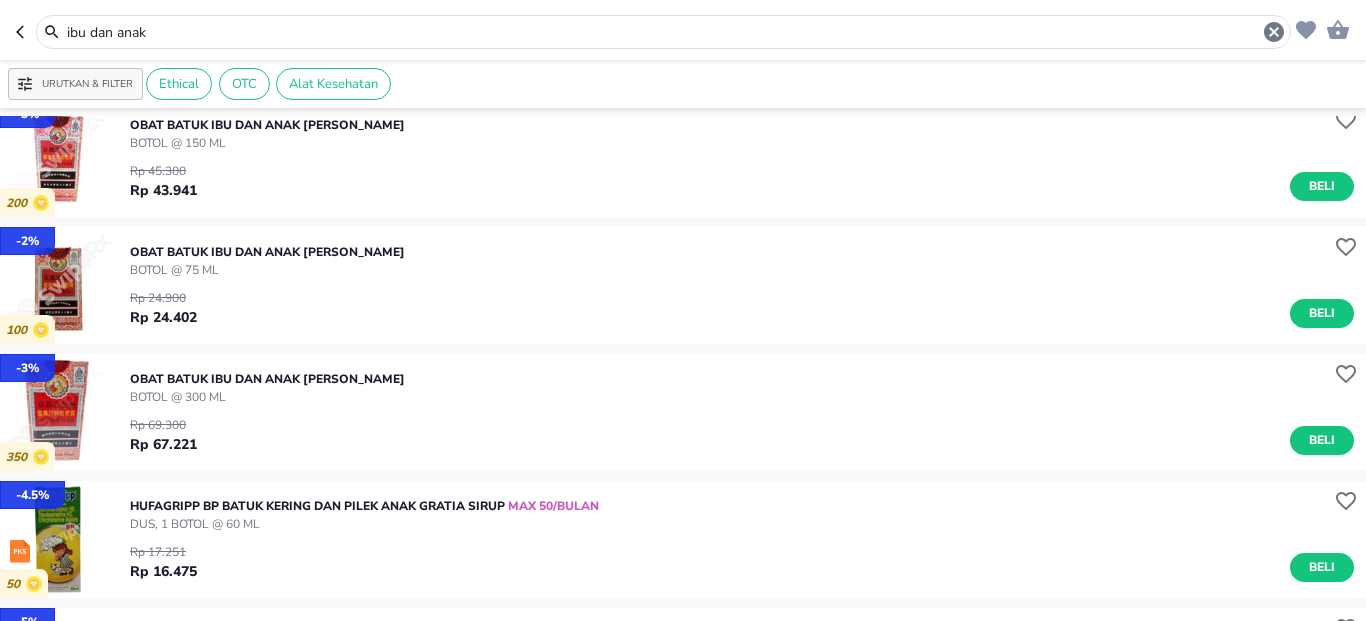 scroll, scrollTop: 0, scrollLeft: 0, axis: both 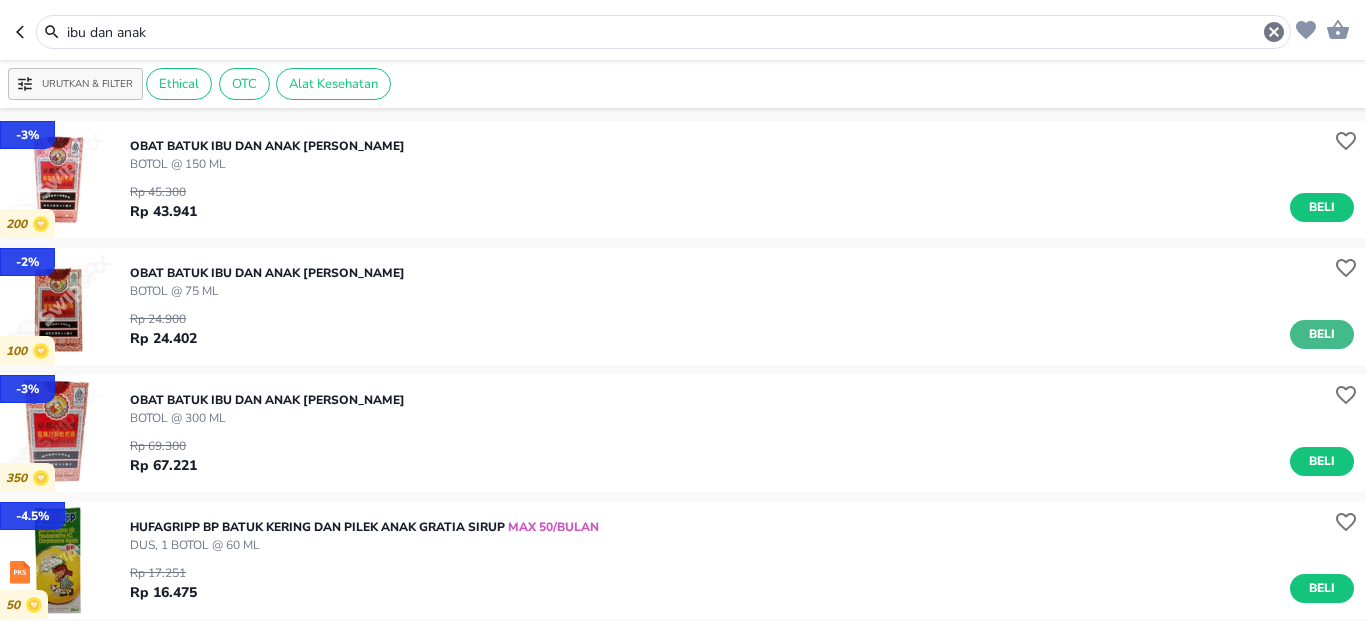 click on "Beli" at bounding box center [1322, 334] 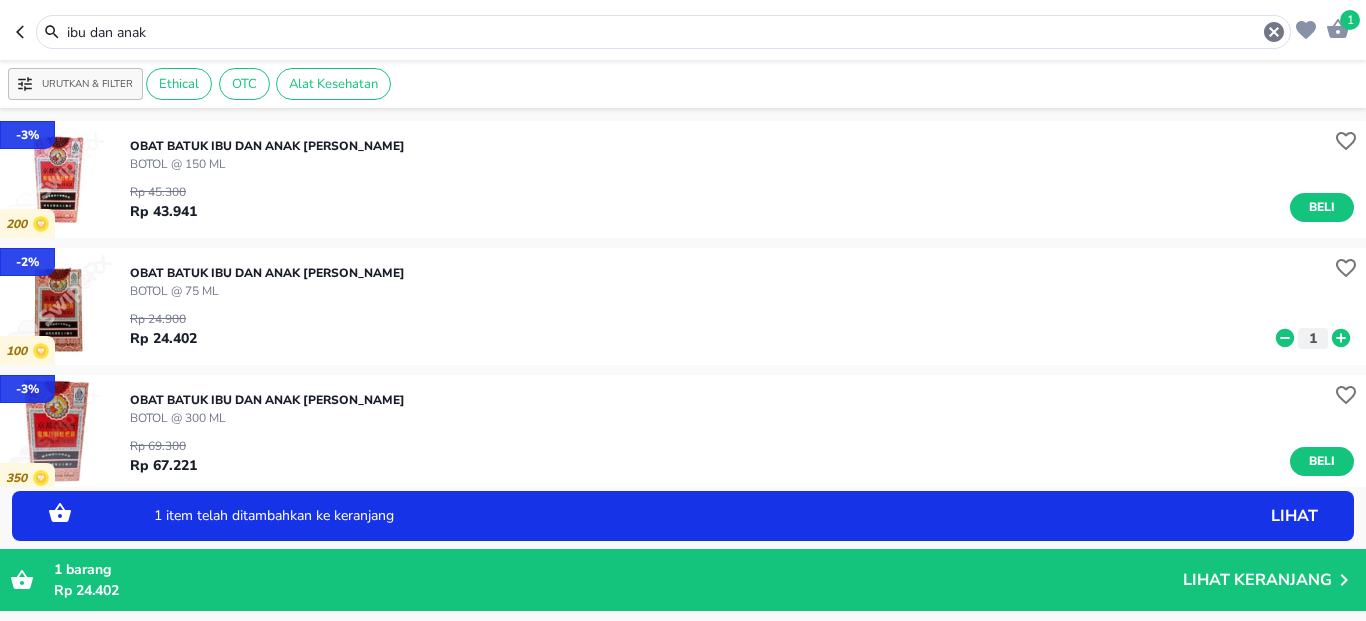 click 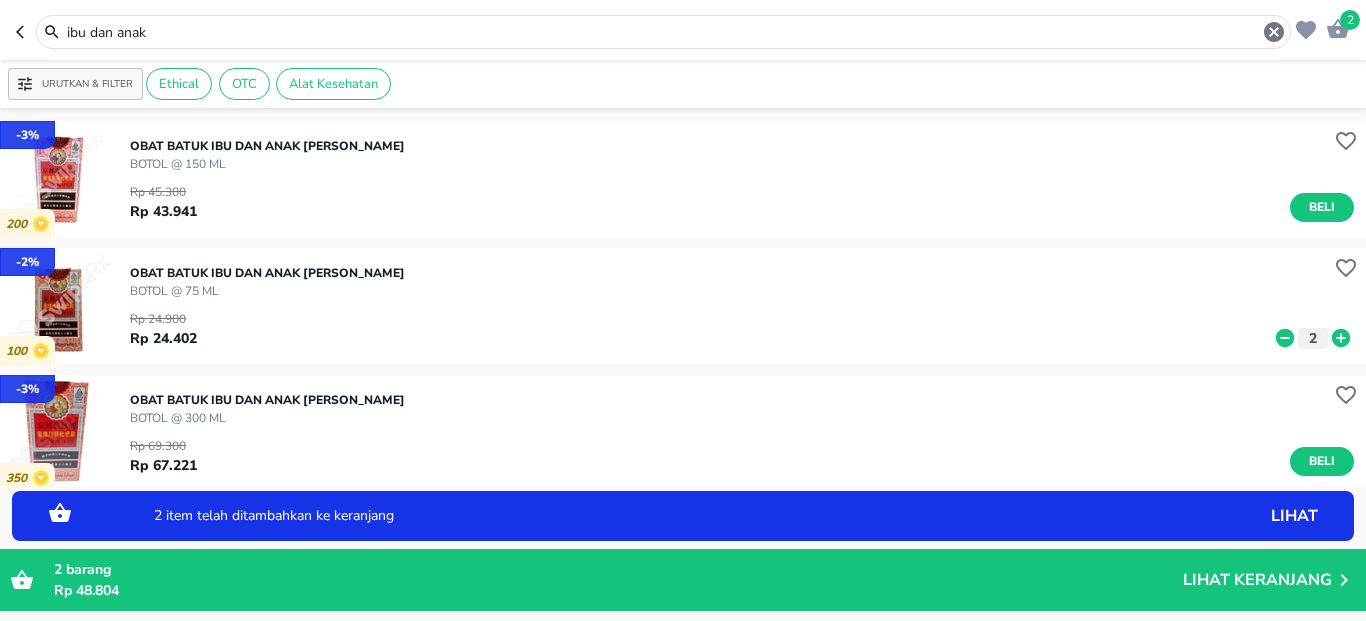 click on "ibu dan anak" at bounding box center (663, 32) 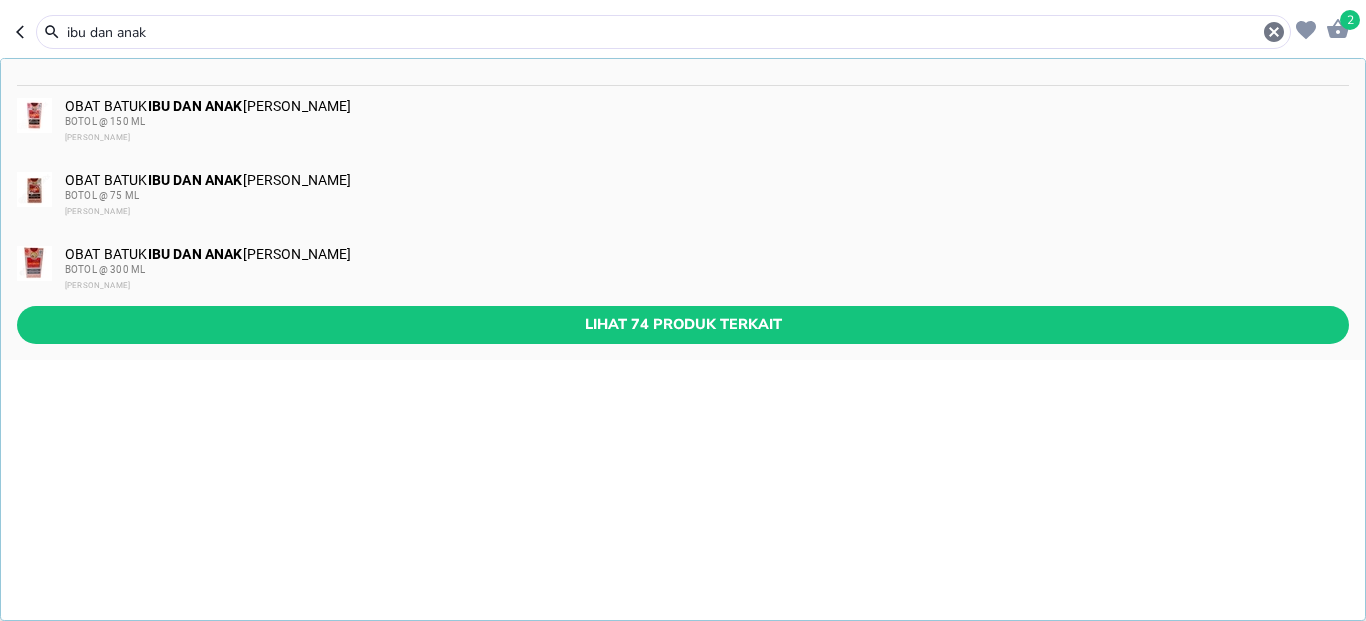 click on "ibu dan anak" at bounding box center [663, 32] 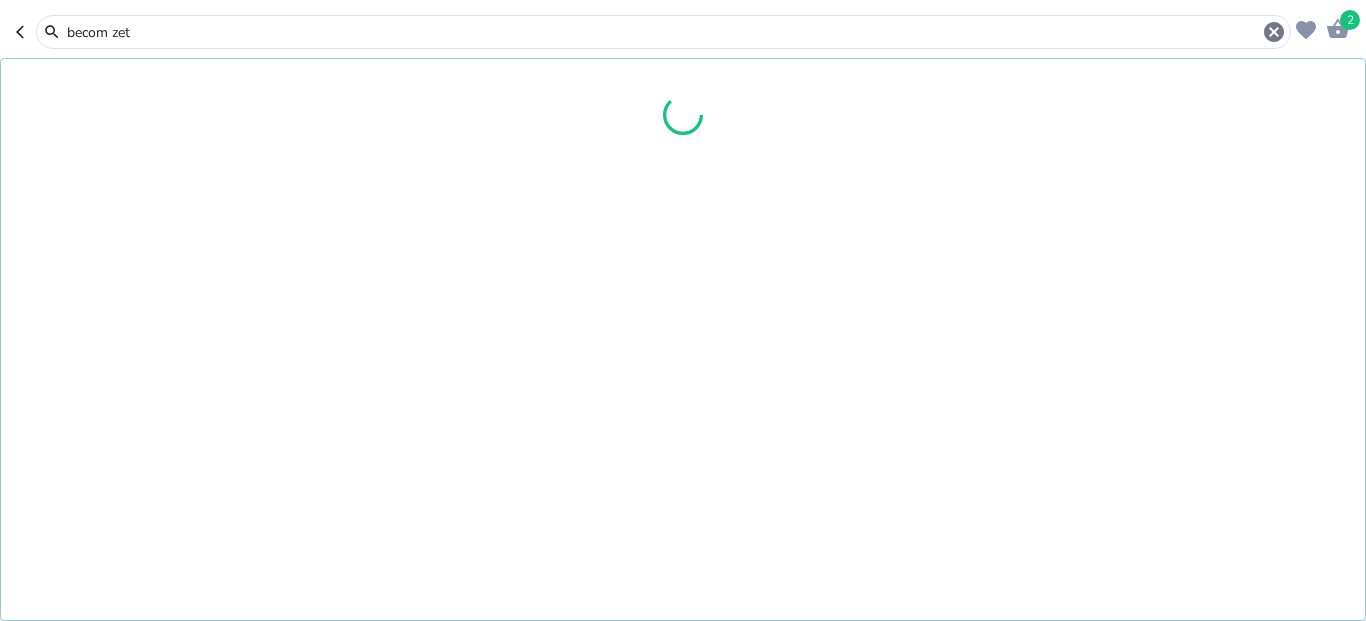 type on "becom zet" 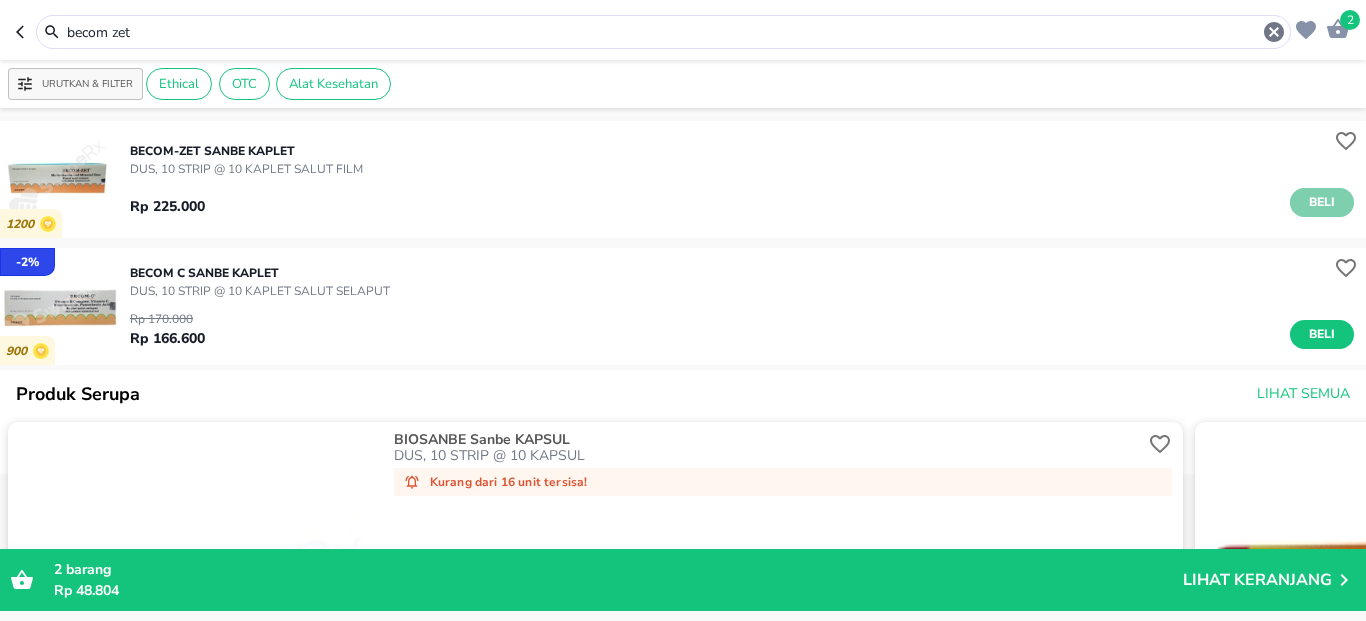 click on "Beli" at bounding box center (1322, 202) 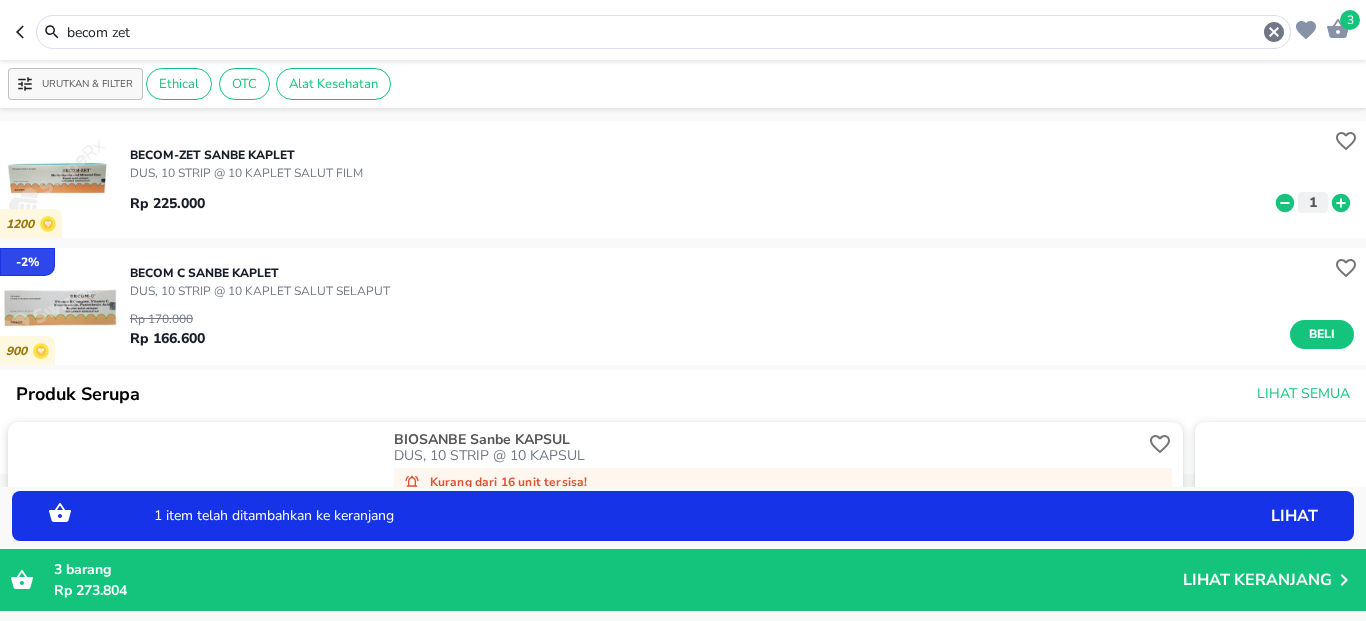click on "becom zet" at bounding box center [663, 32] 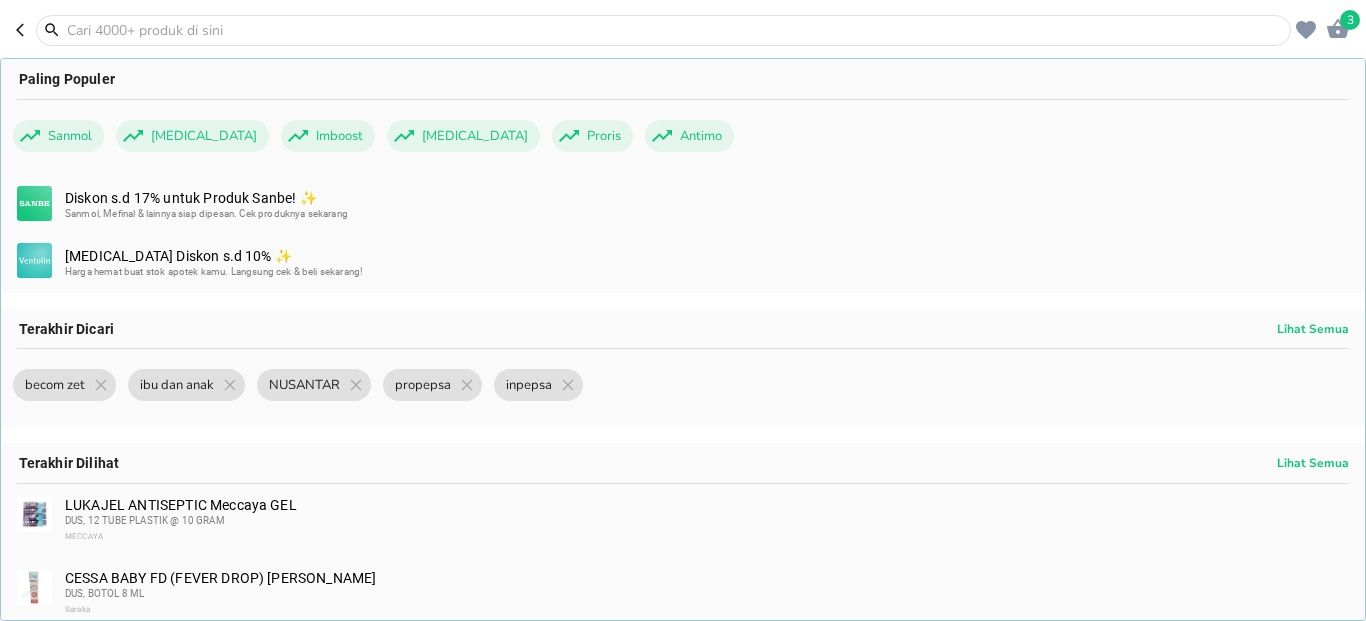 type 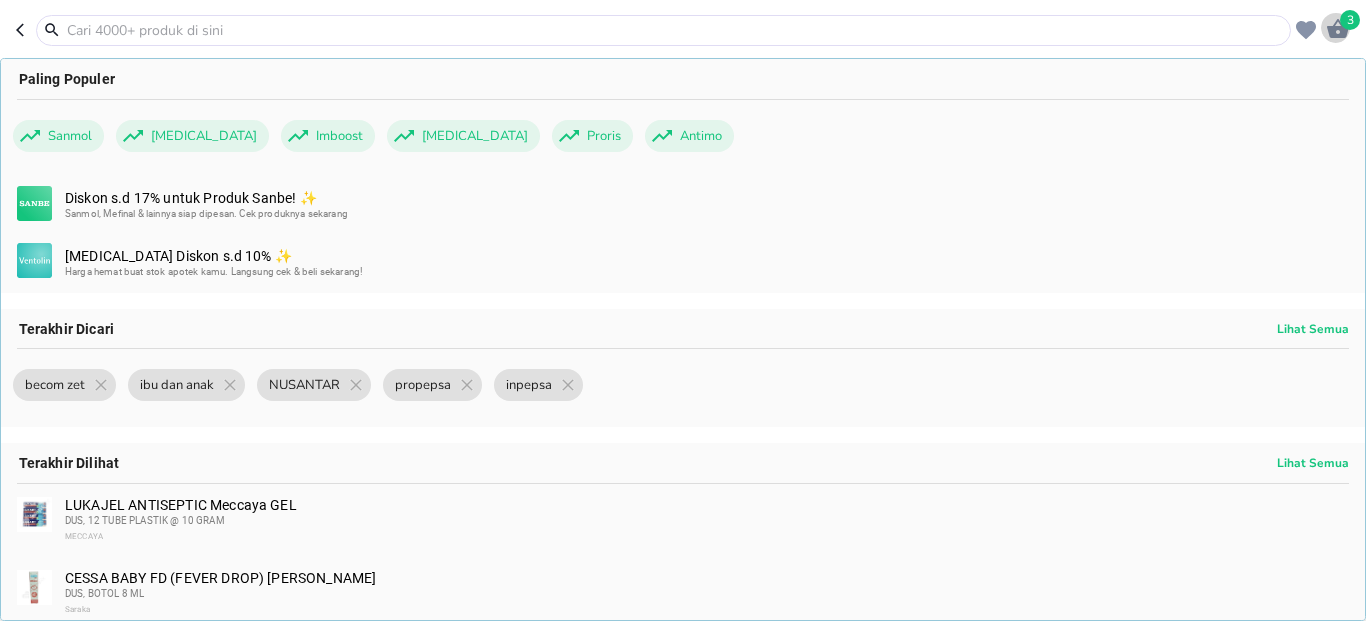 click 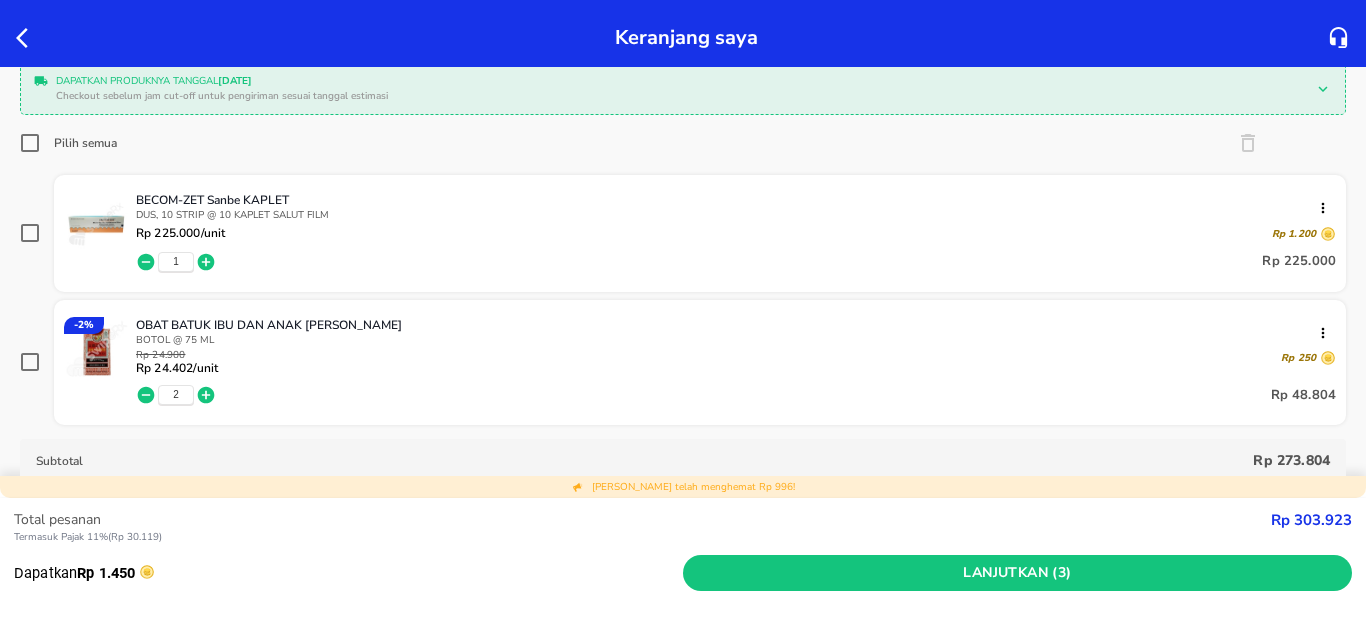 scroll, scrollTop: 120, scrollLeft: 0, axis: vertical 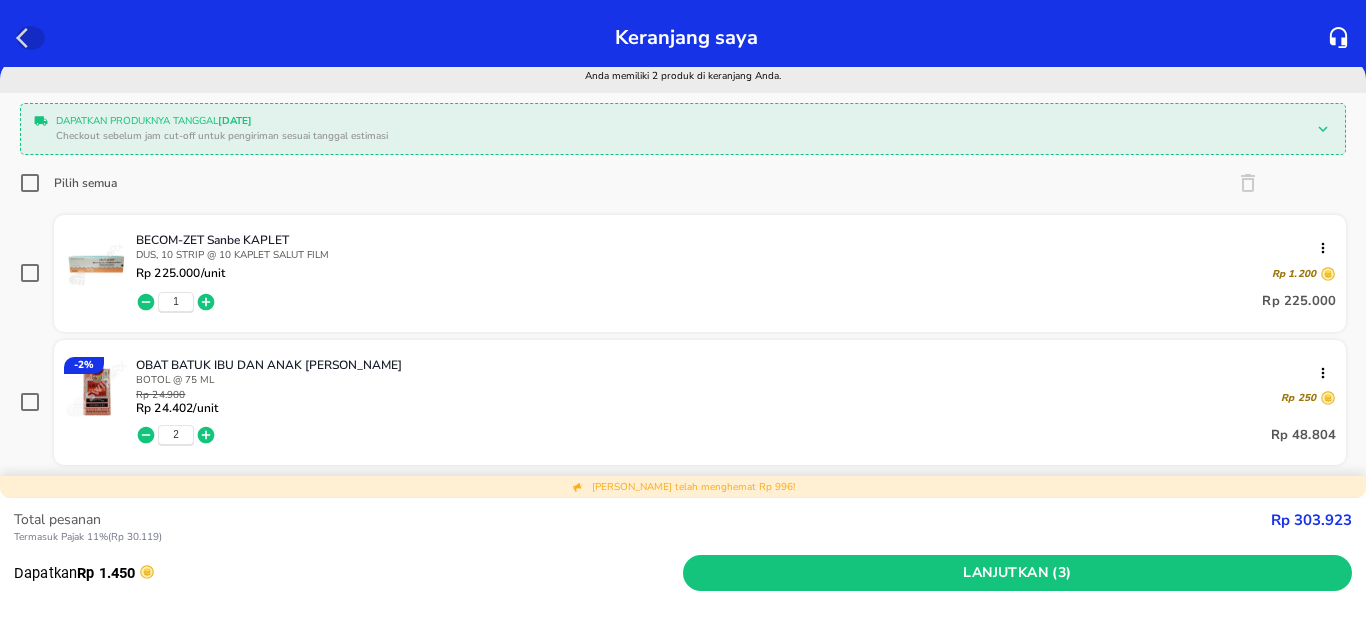 click 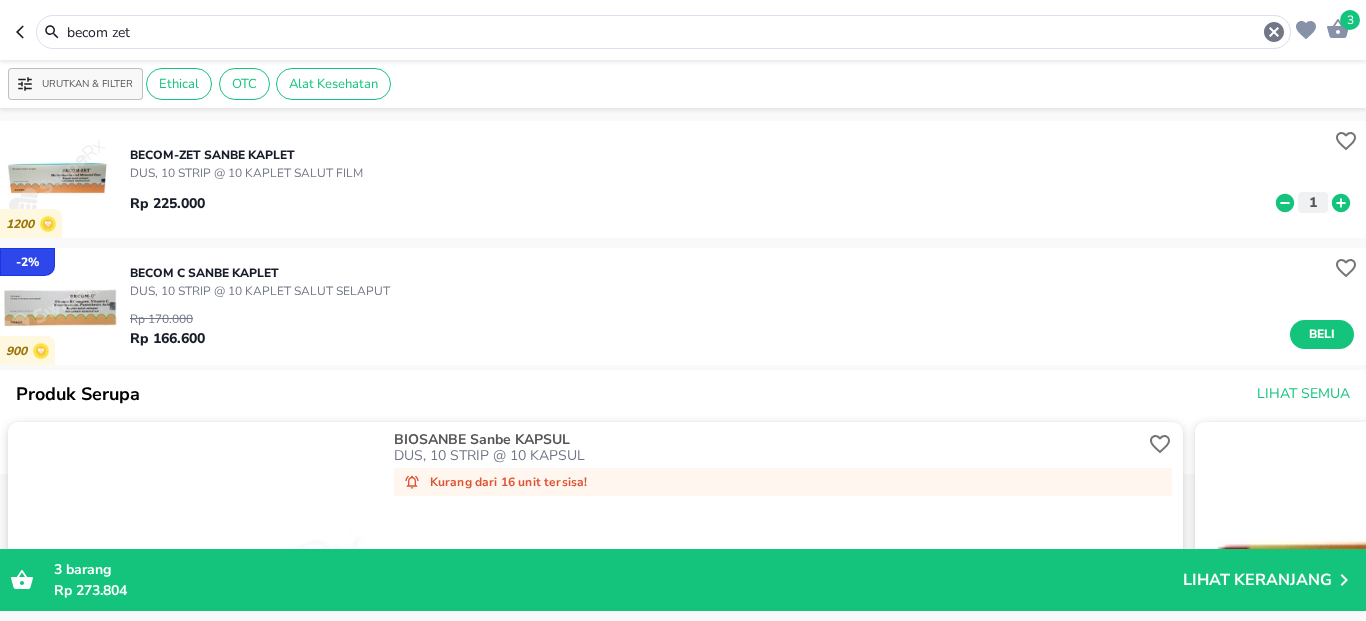 click 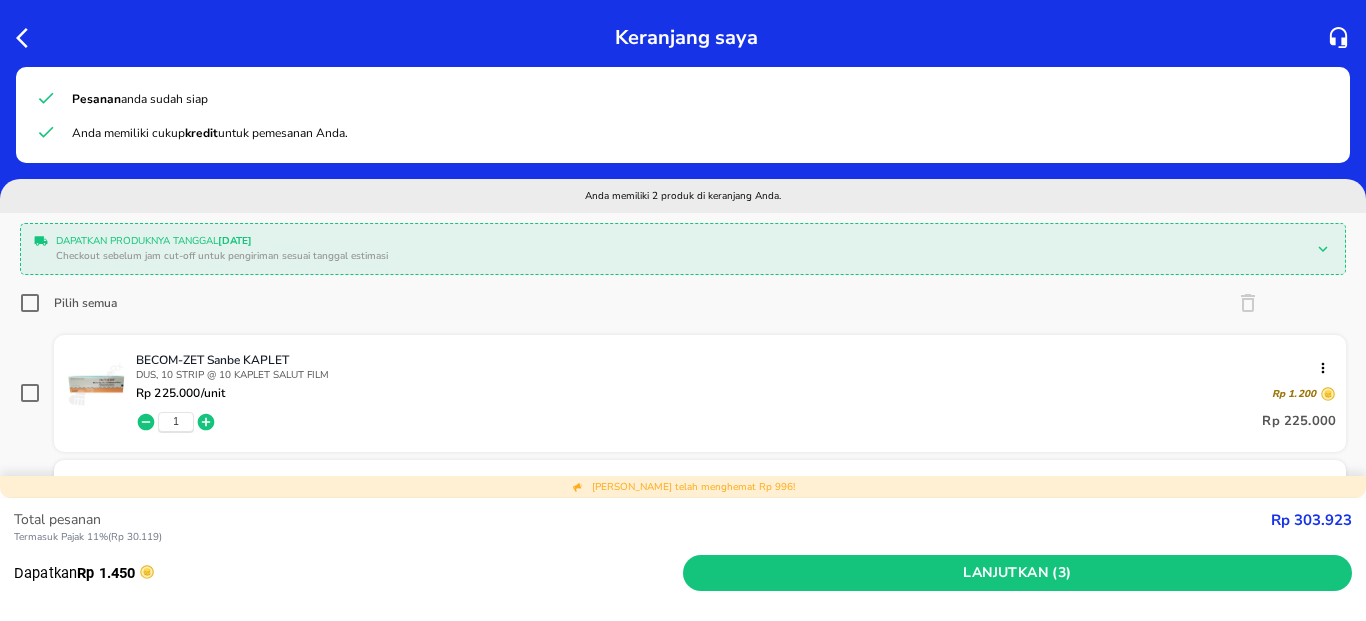 click on "Pilih semua" at bounding box center [30, 303] 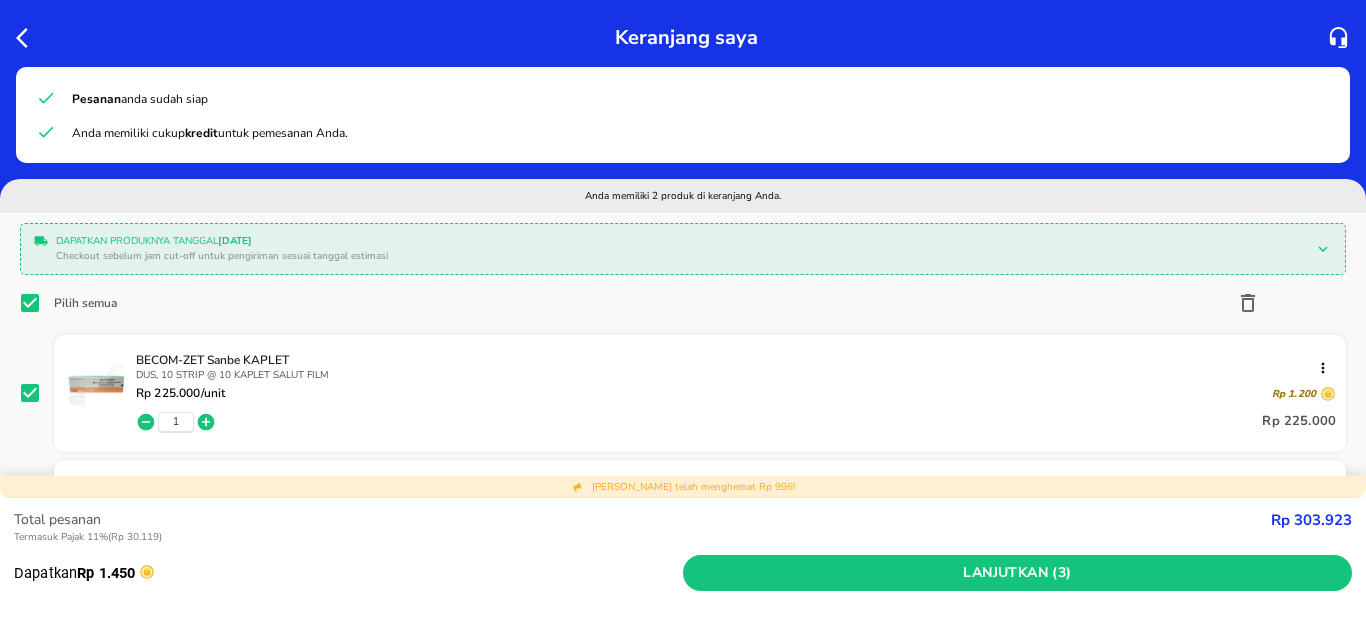 scroll, scrollTop: 240, scrollLeft: 0, axis: vertical 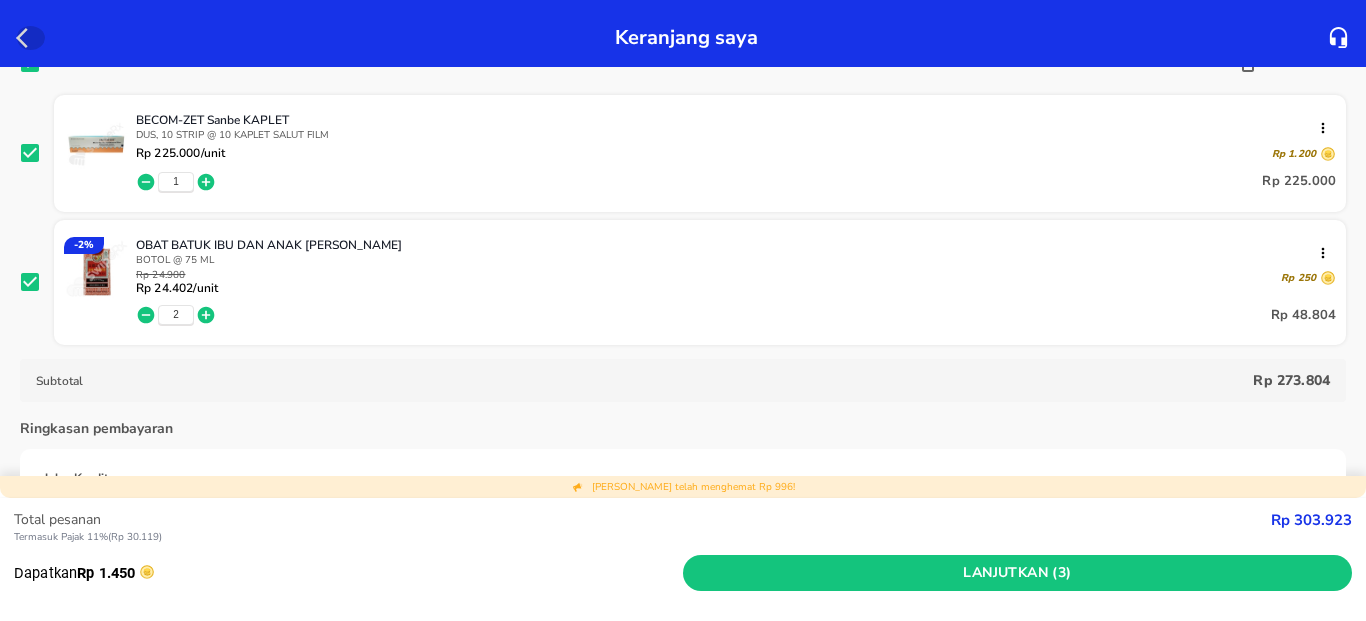 click 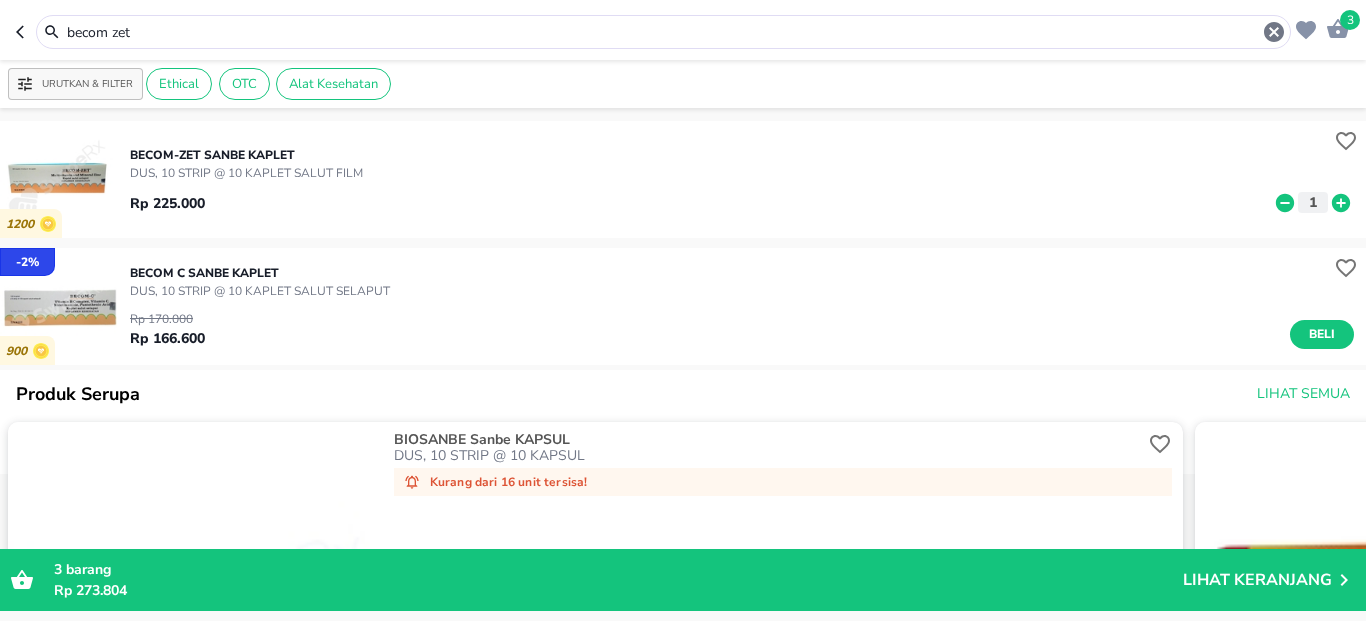 click on "becom zet" at bounding box center [663, 32] 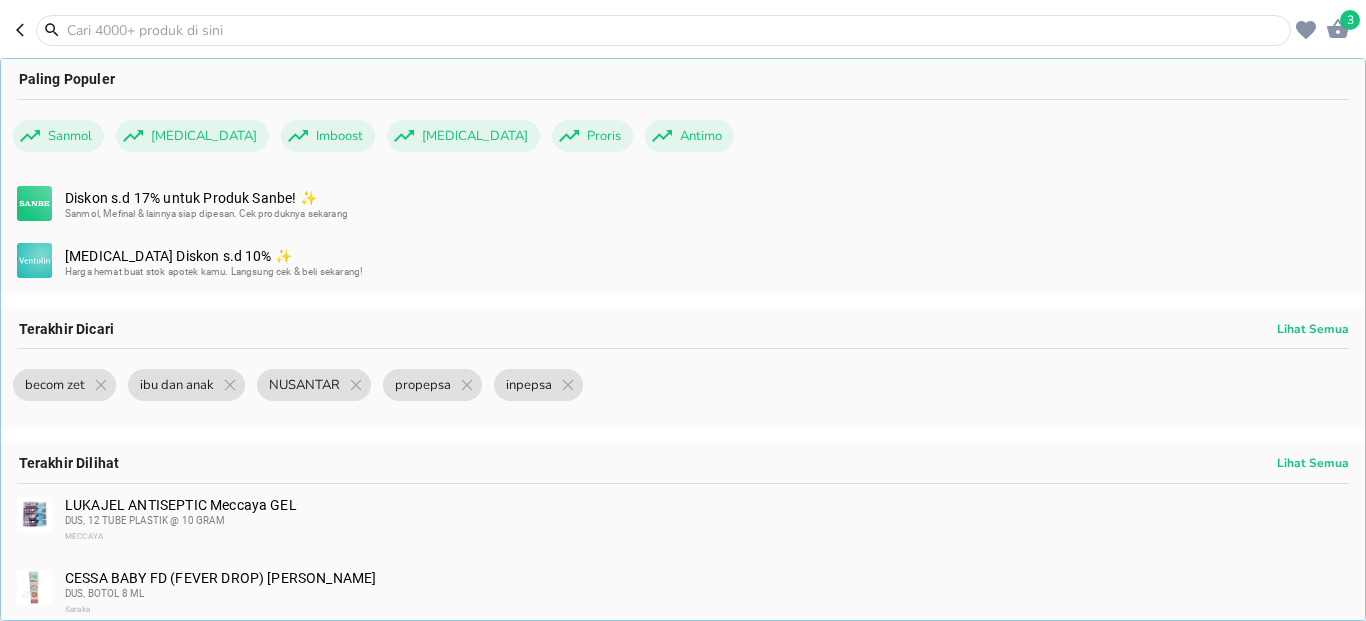 paste on "[MEDICAL_DATA] BATUK PILEK SYR 60ML" 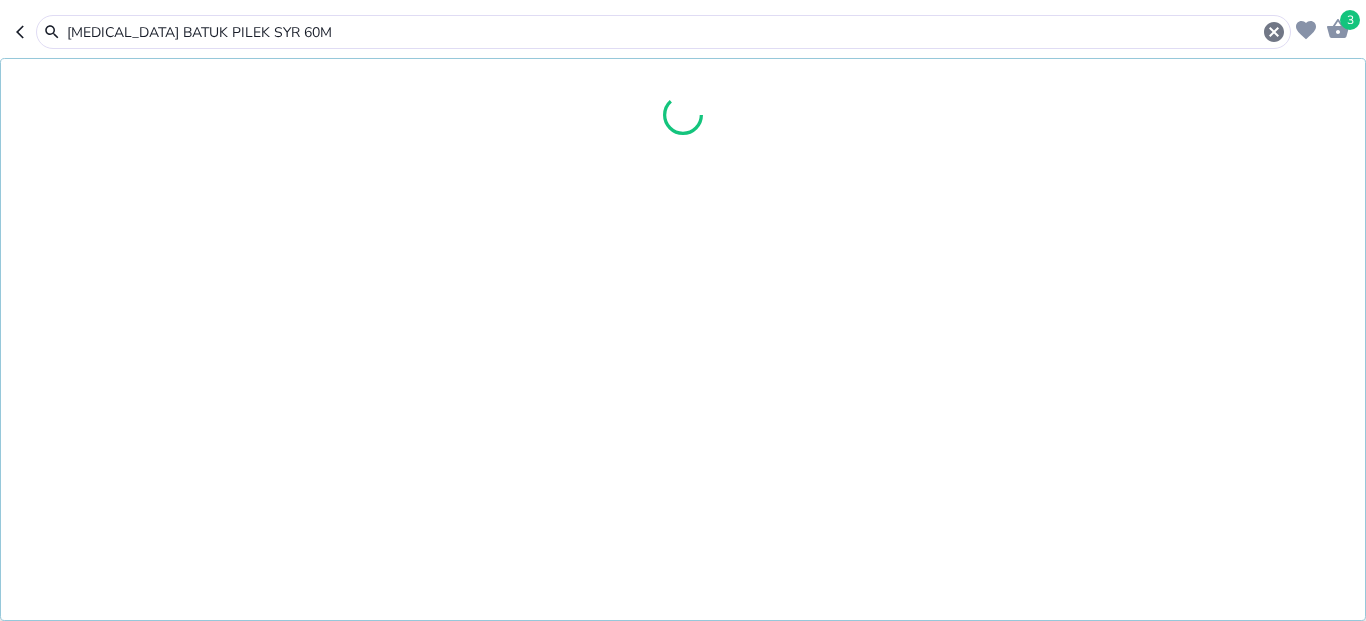 type on "[MEDICAL_DATA] BATUK PILEK SYR 60M" 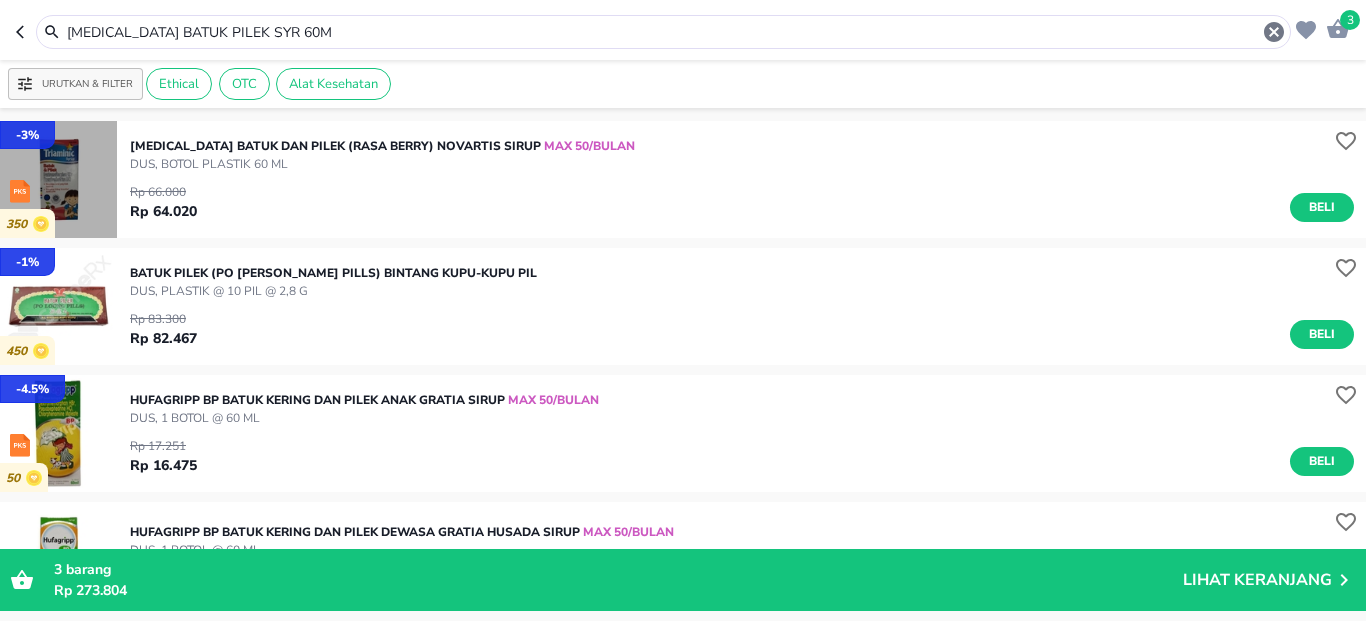 click at bounding box center (58, 179) 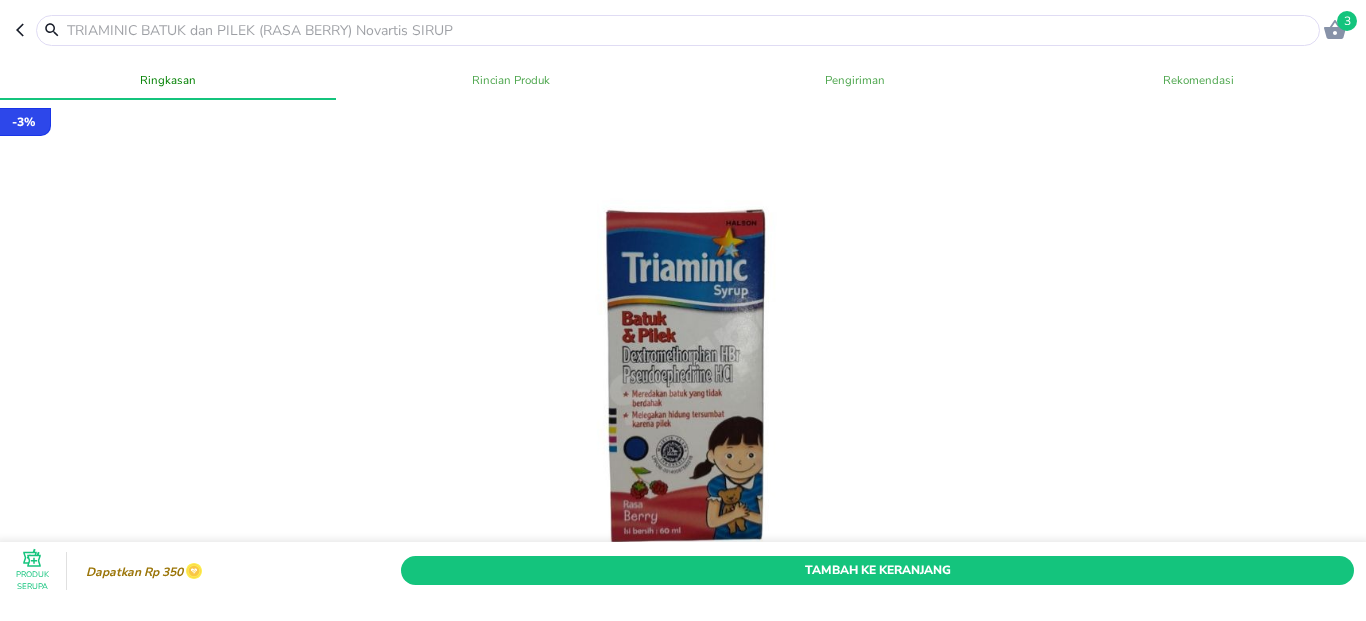click 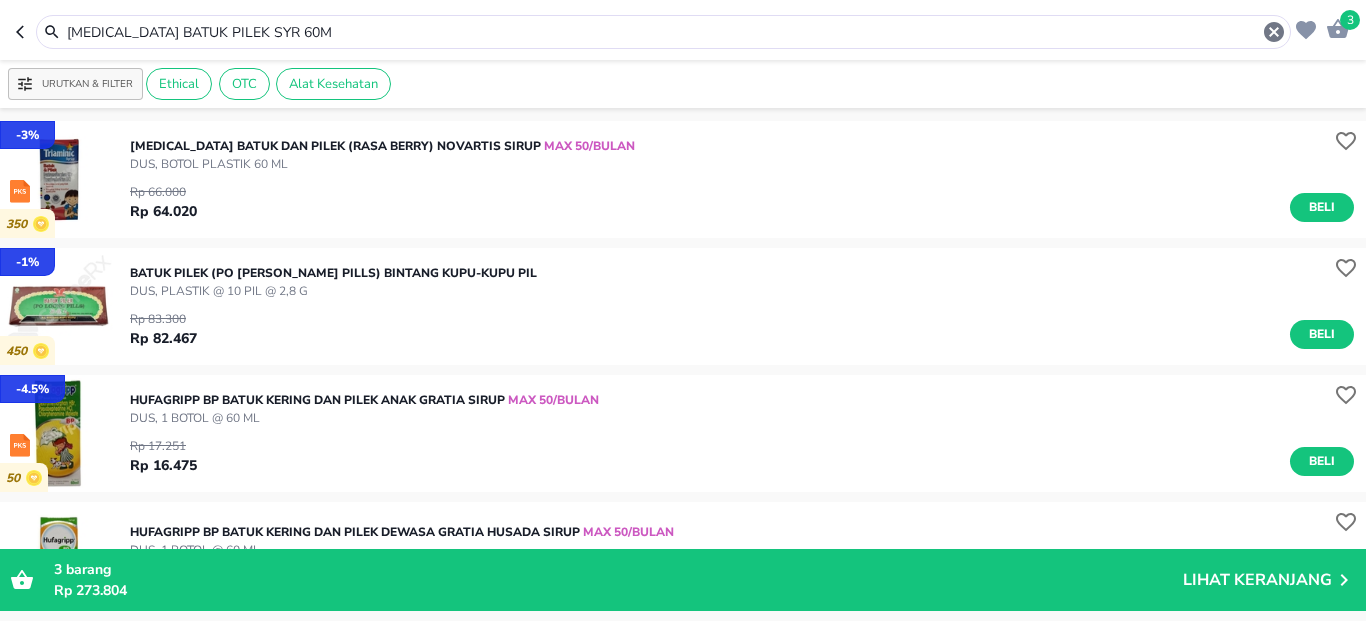 click 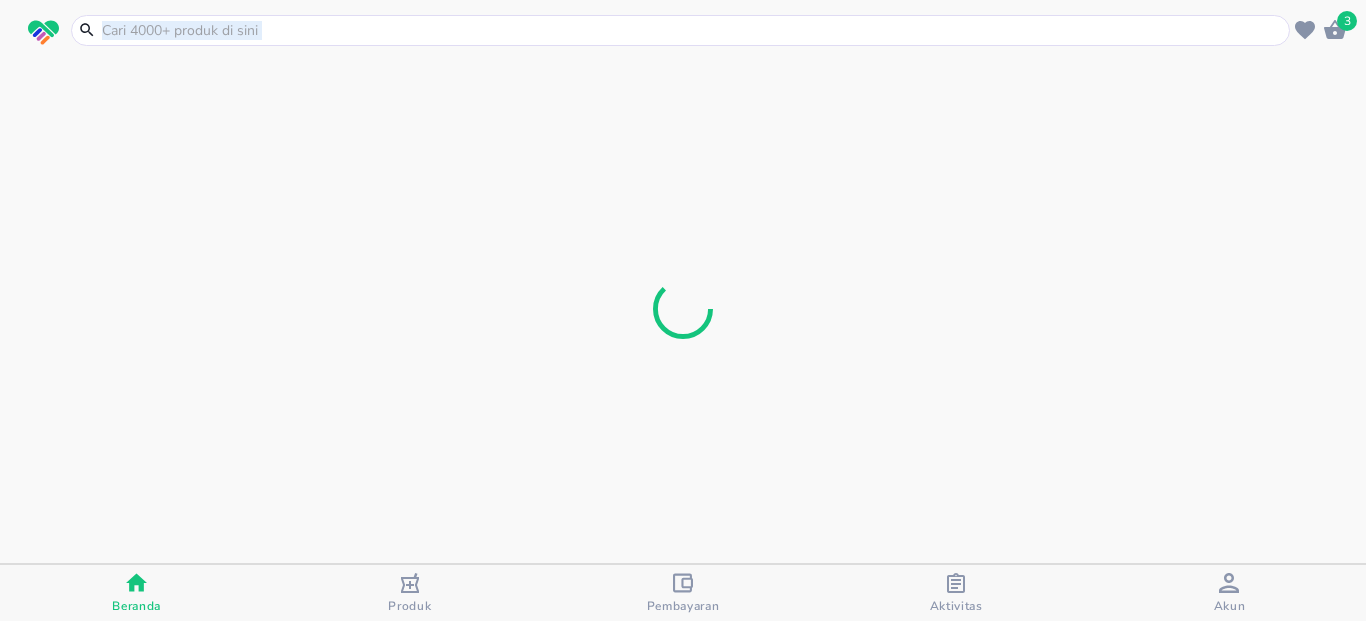 click on "3" at bounding box center [683, 30] 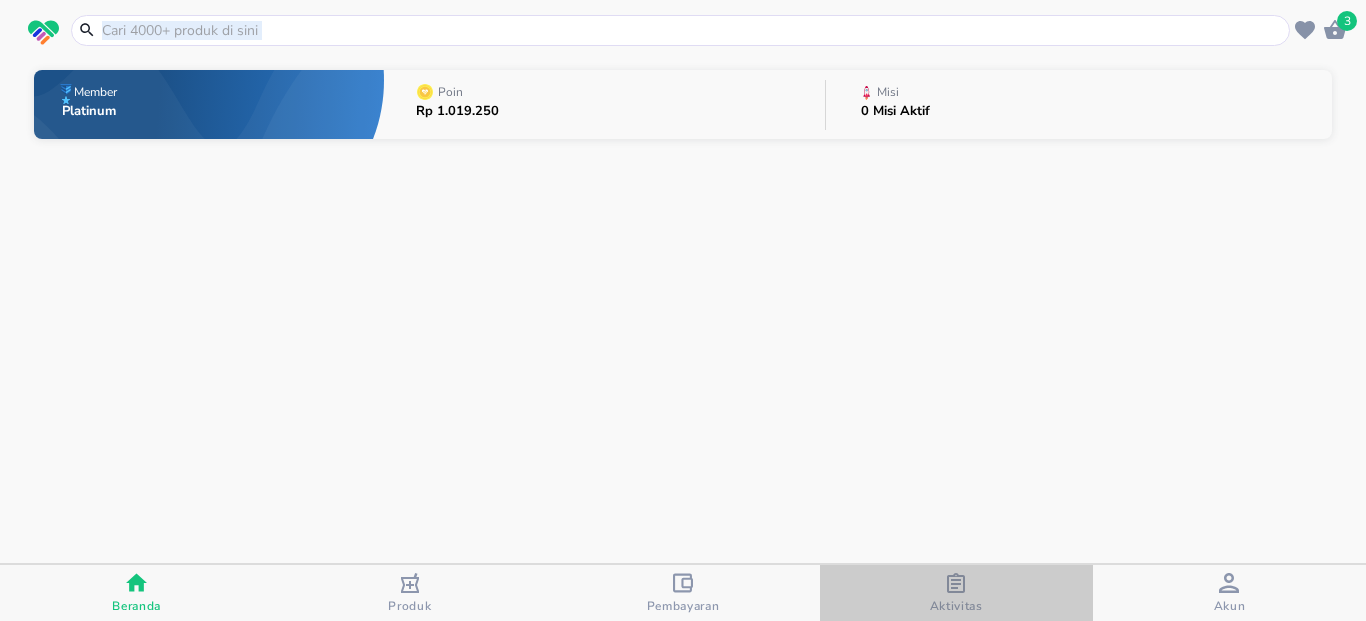 click on "Aktivitas" at bounding box center [956, 593] 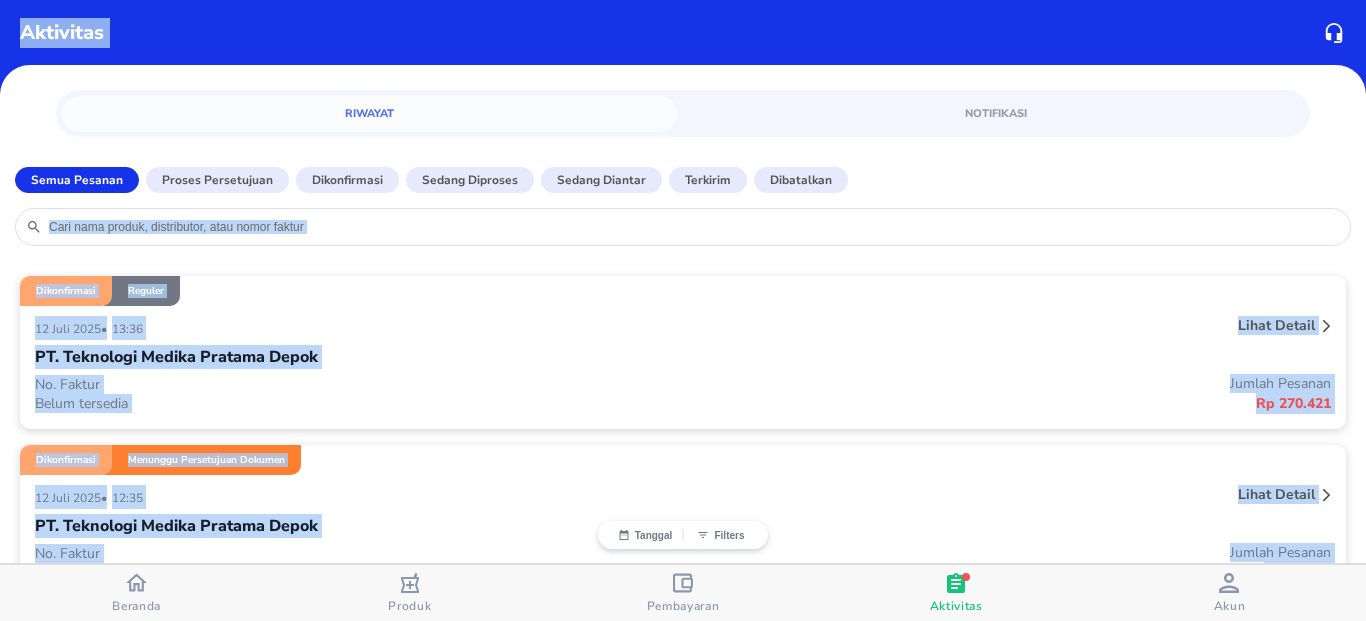 scroll, scrollTop: 120, scrollLeft: 0, axis: vertical 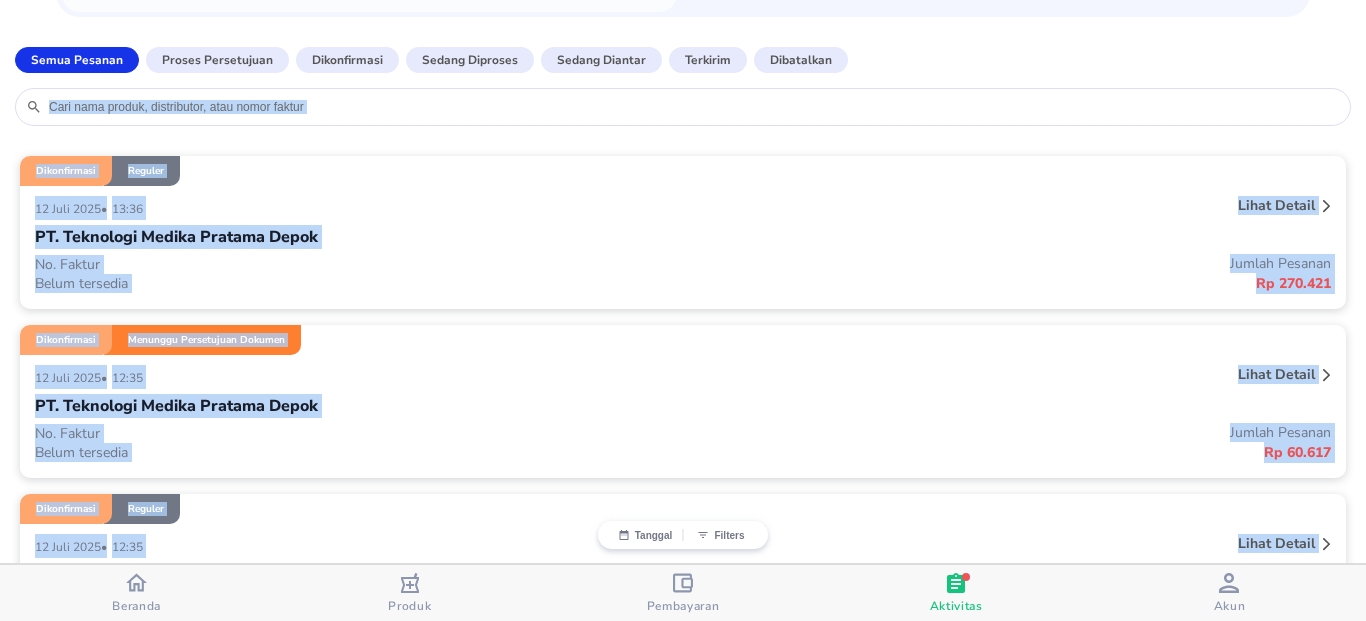 click on "Belum tersedia" at bounding box center (359, 283) 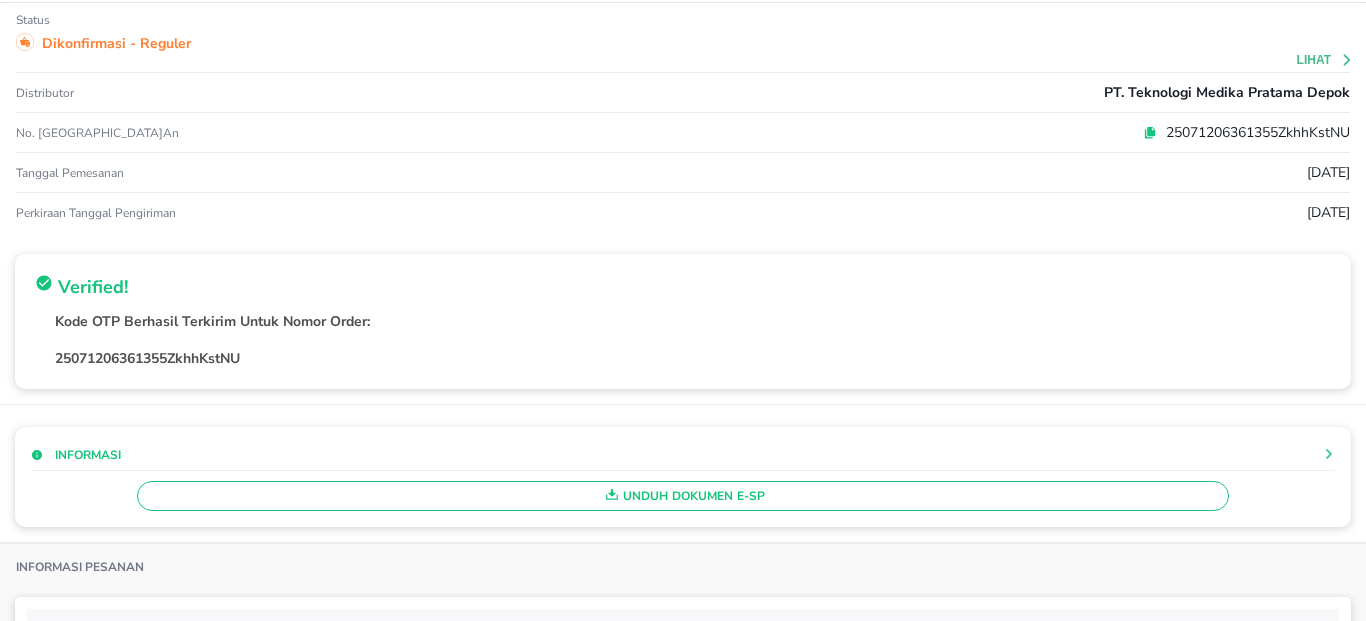 scroll, scrollTop: 0, scrollLeft: 0, axis: both 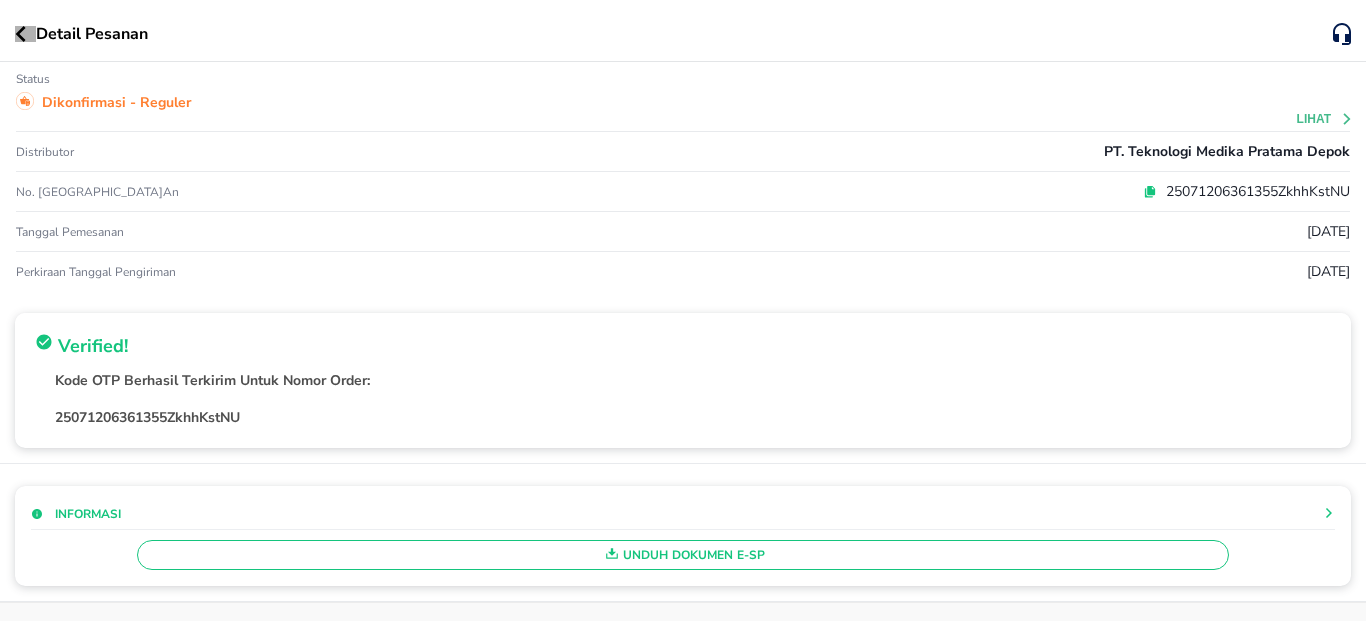 click 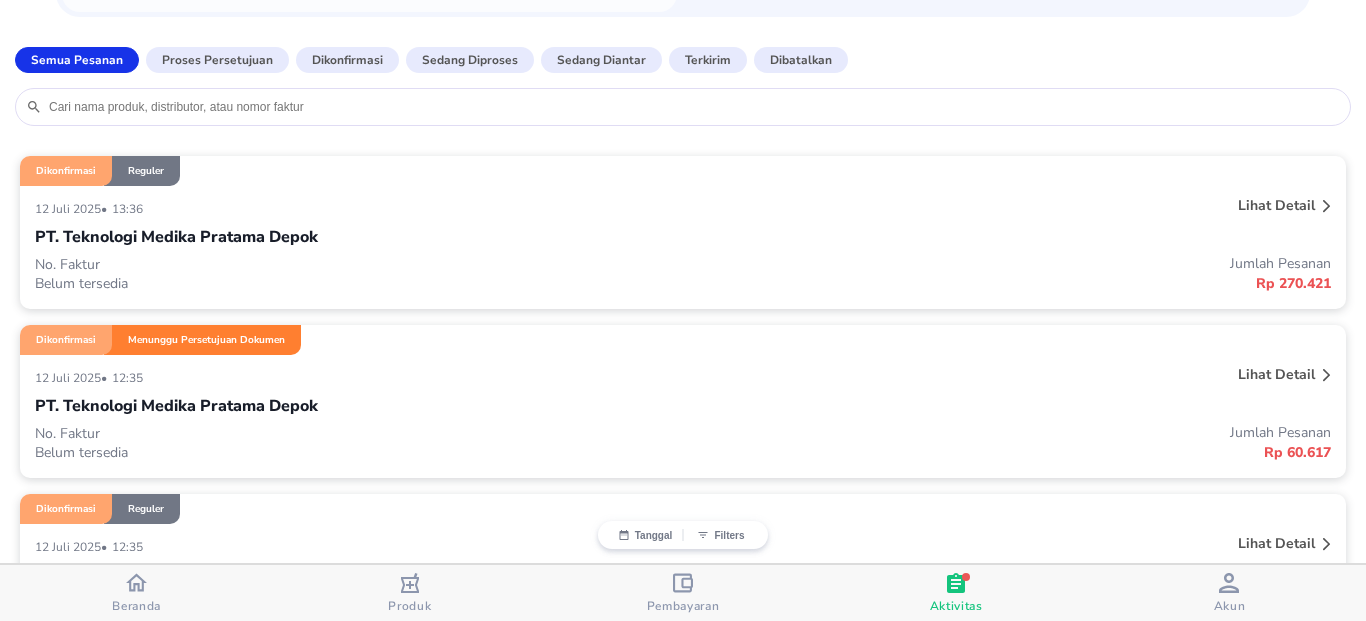 click on "[DATE]  • 12:35" at bounding box center (413, 377) 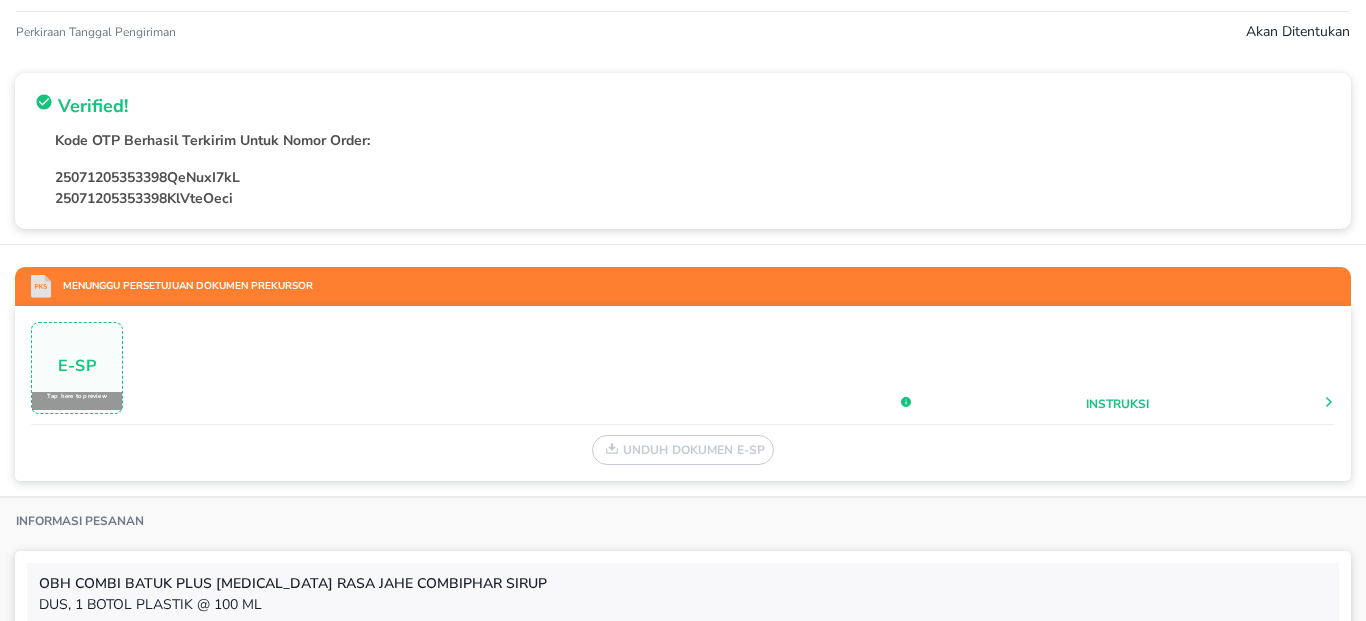 scroll, scrollTop: 0, scrollLeft: 0, axis: both 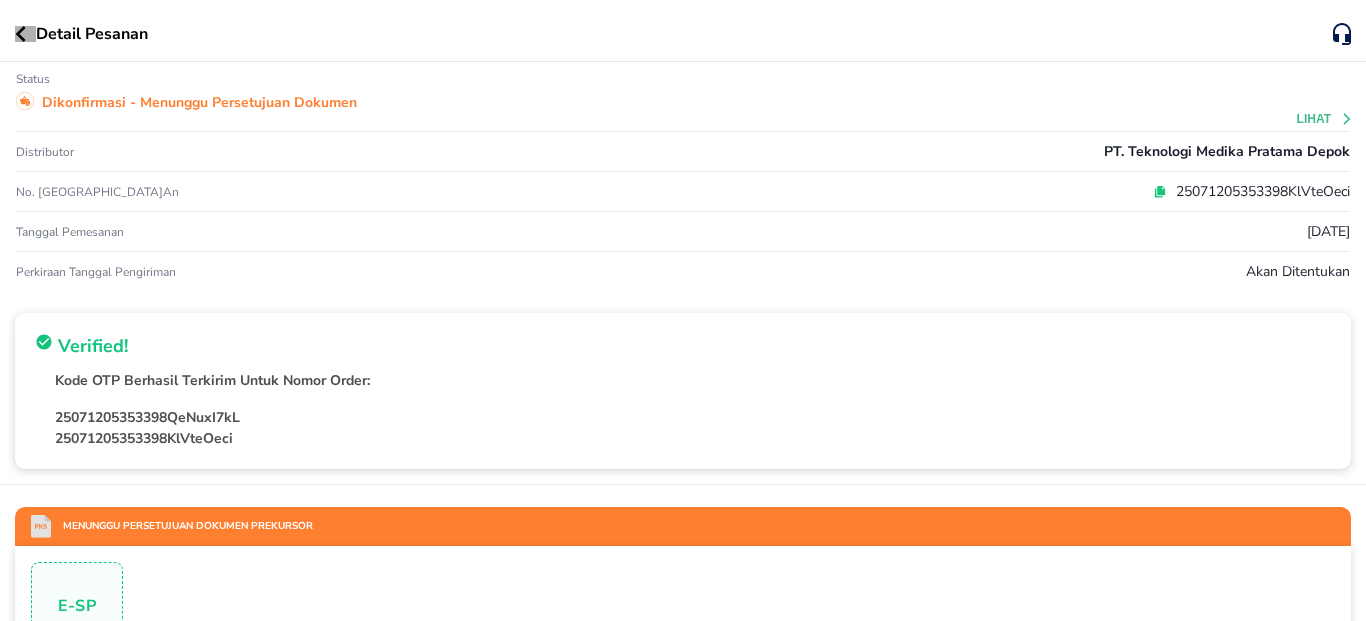 click 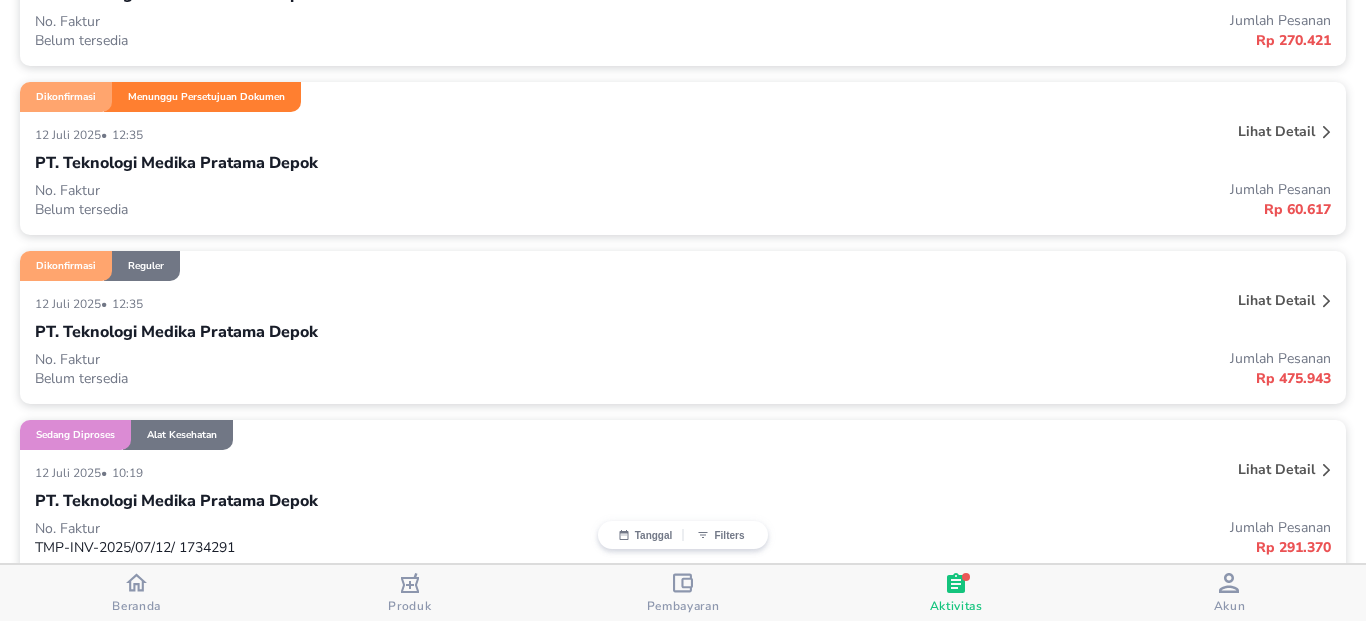 scroll, scrollTop: 360, scrollLeft: 0, axis: vertical 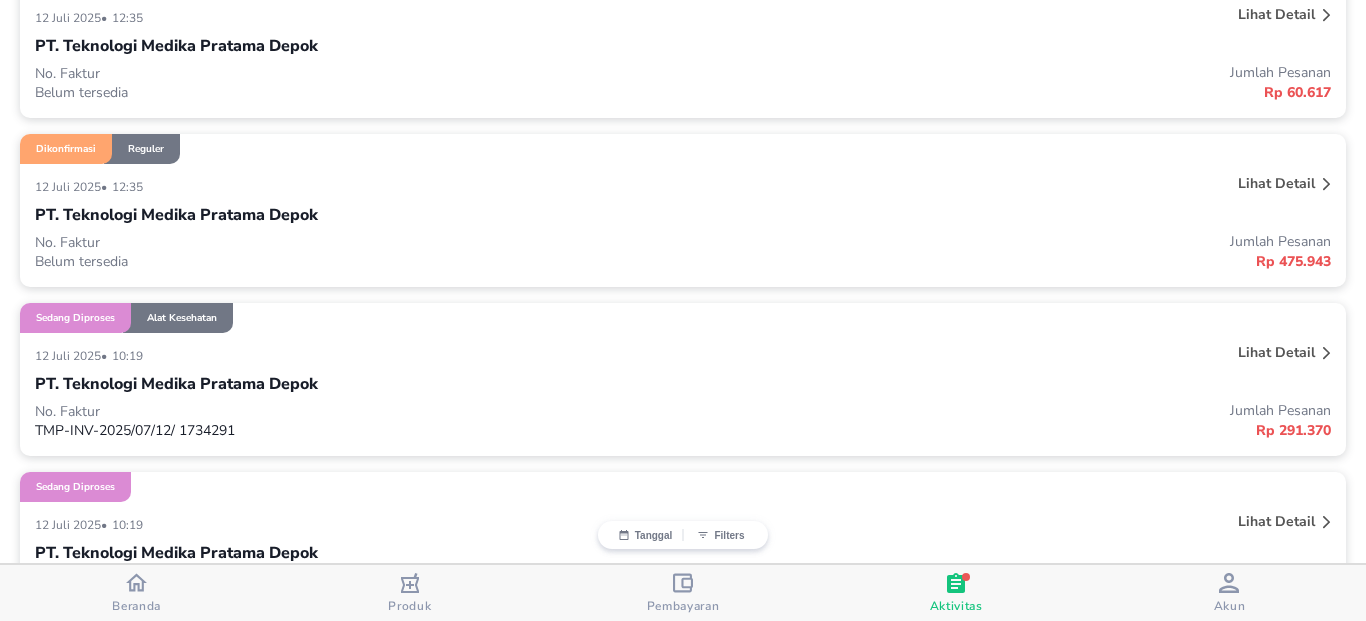 click on "PT. Teknologi Medika Pratama Depok" at bounding box center (683, 384) 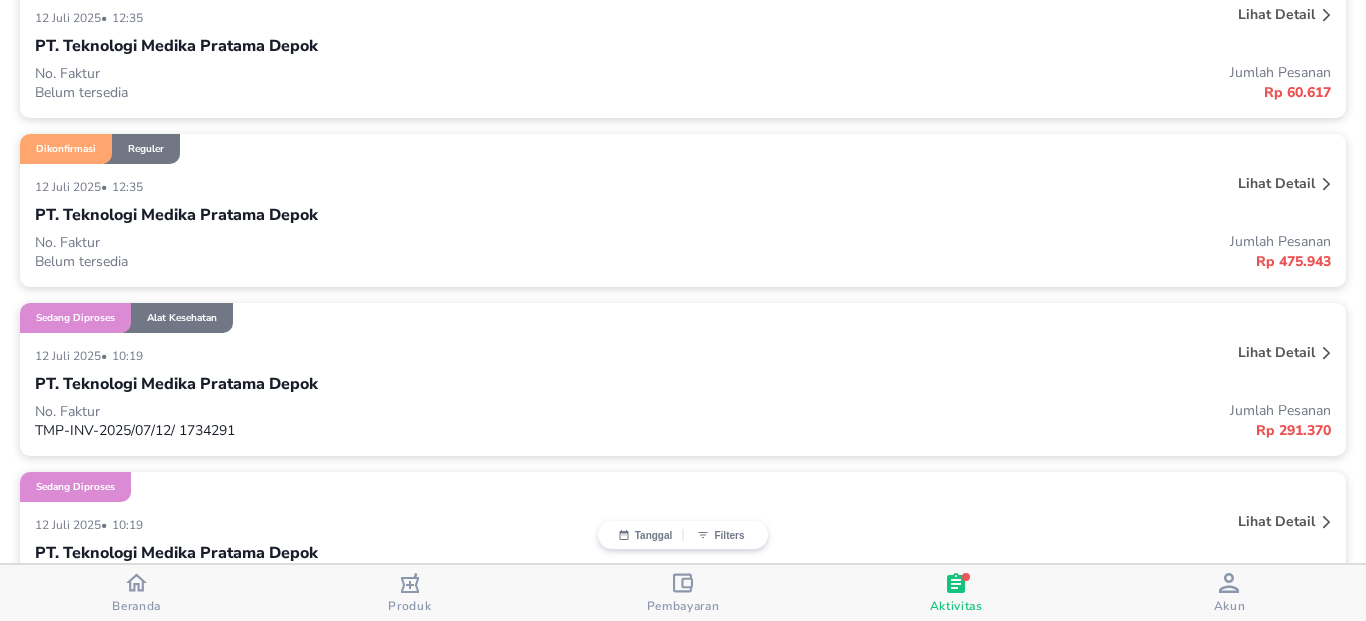 scroll, scrollTop: 480, scrollLeft: 0, axis: vertical 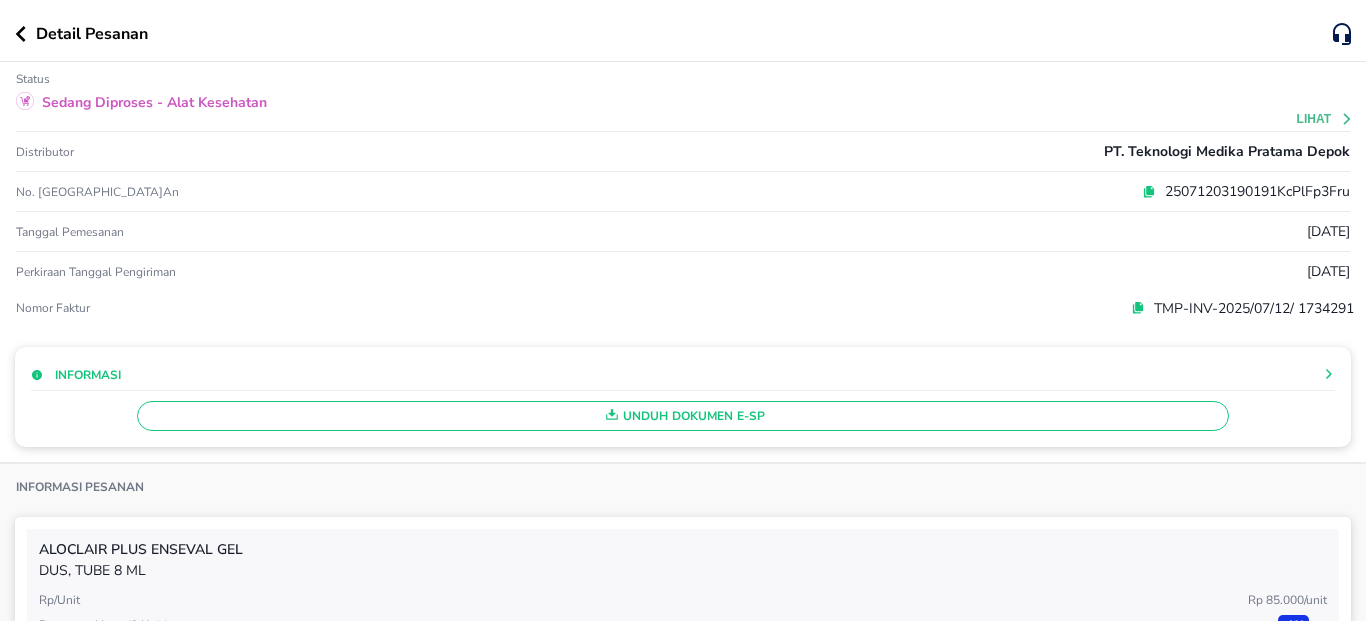 click on "Unduh Dokumen e-SP" at bounding box center [683, 416] 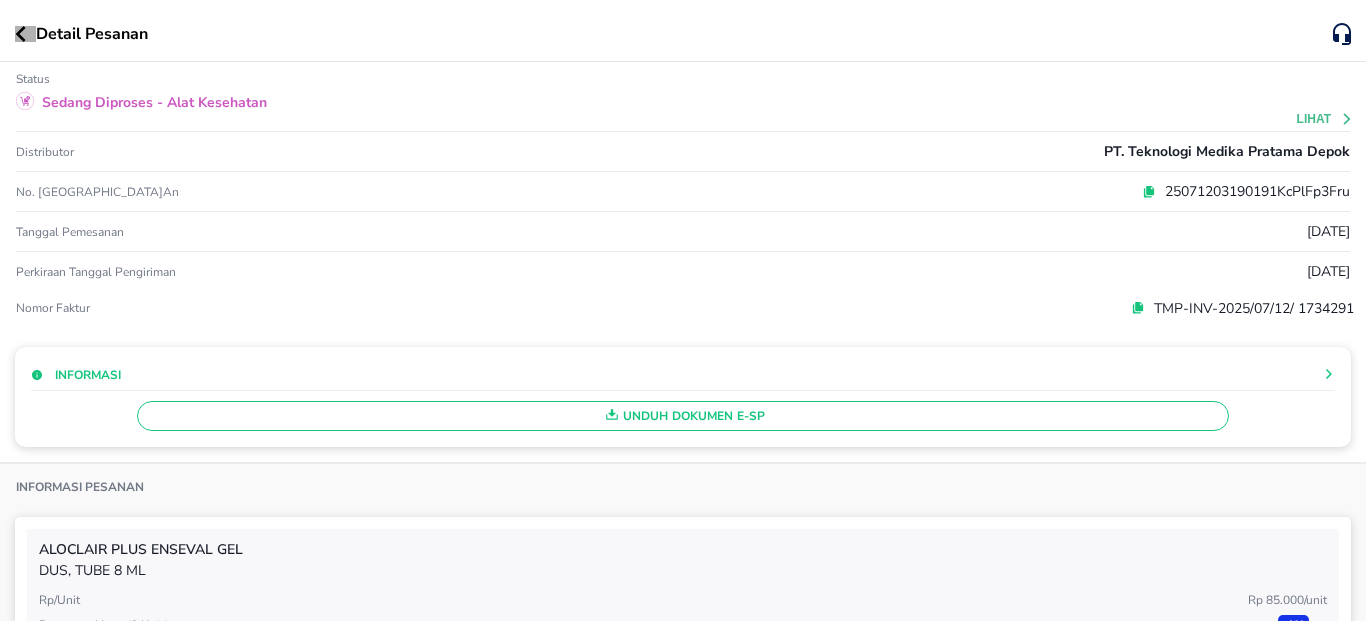 click 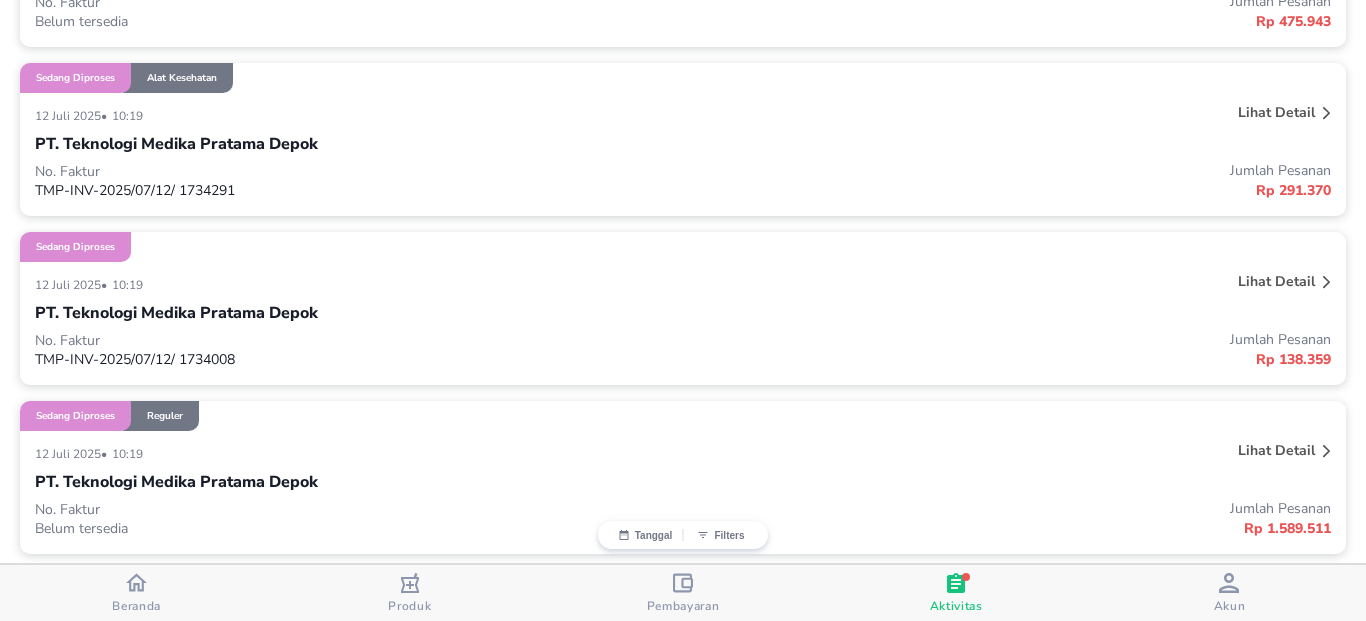click on "No. Faktur" at bounding box center [359, 340] 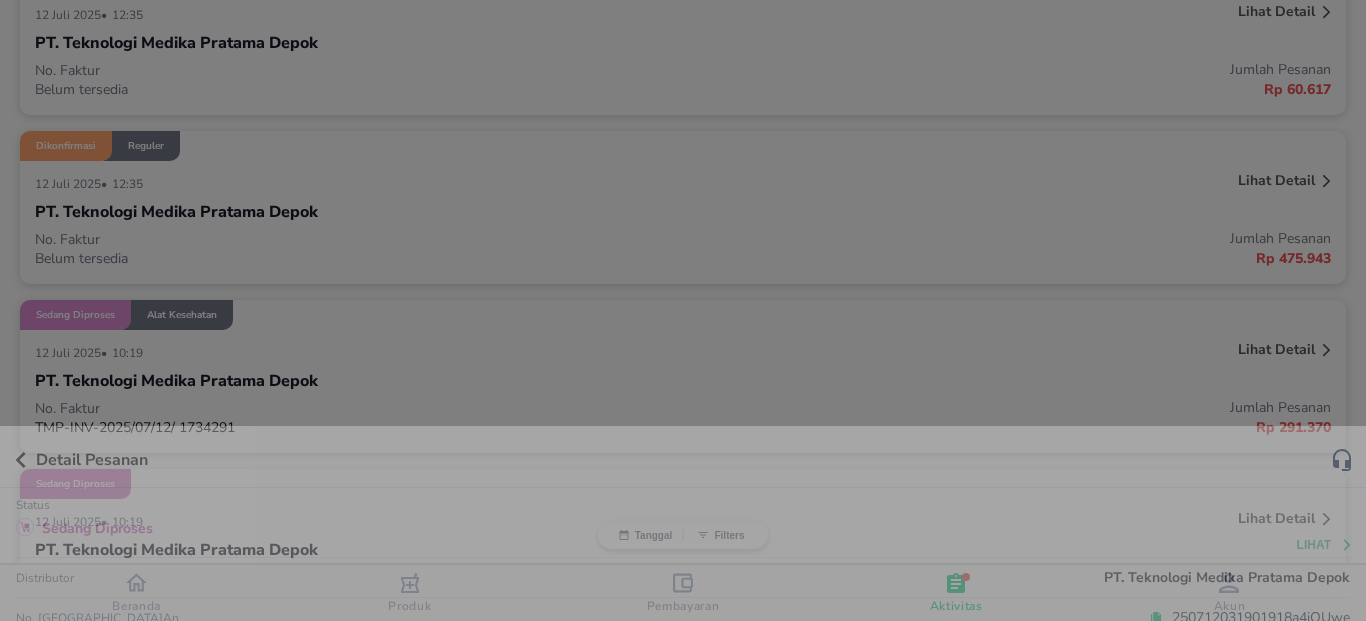 scroll, scrollTop: 720, scrollLeft: 0, axis: vertical 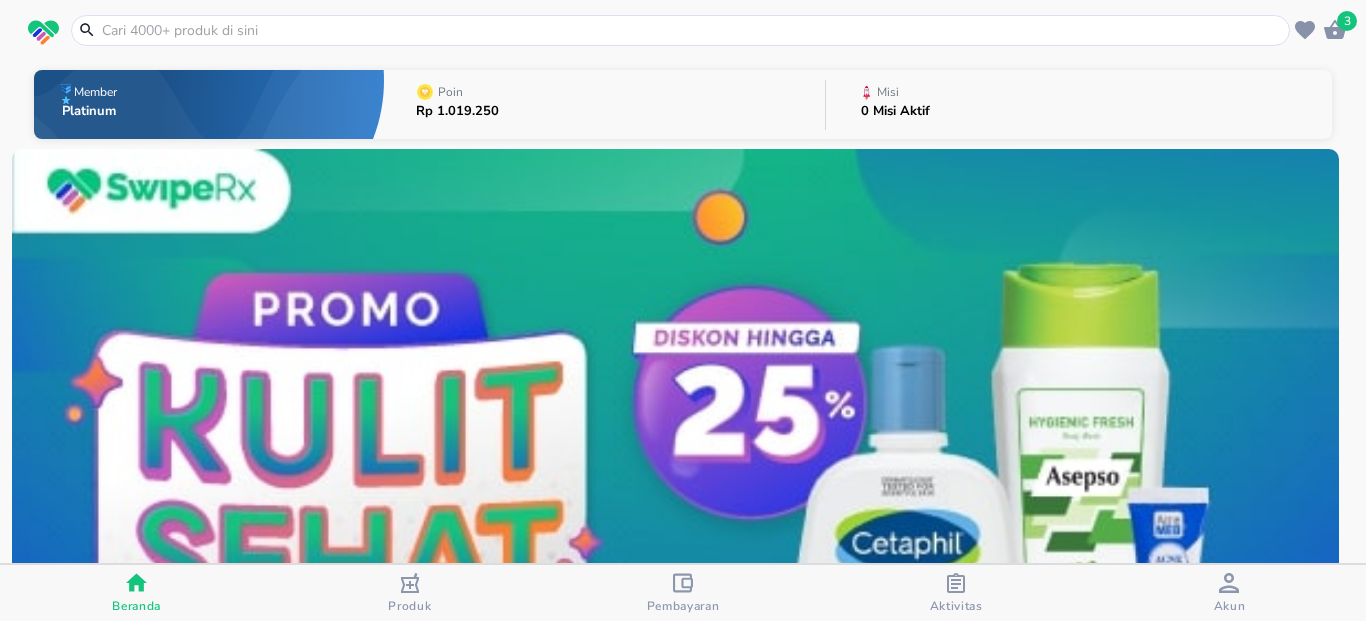 click at bounding box center (692, 30) 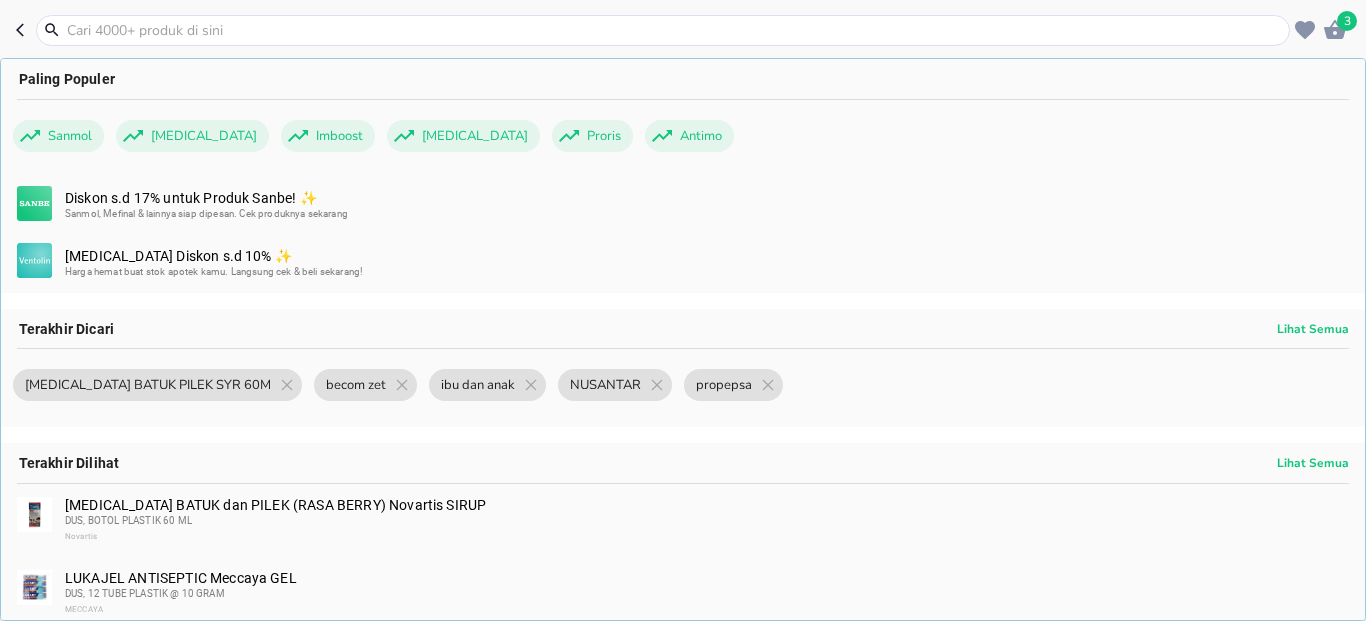 paste on "[MEDICAL_DATA] BATUK PILEK SYR 60ML" 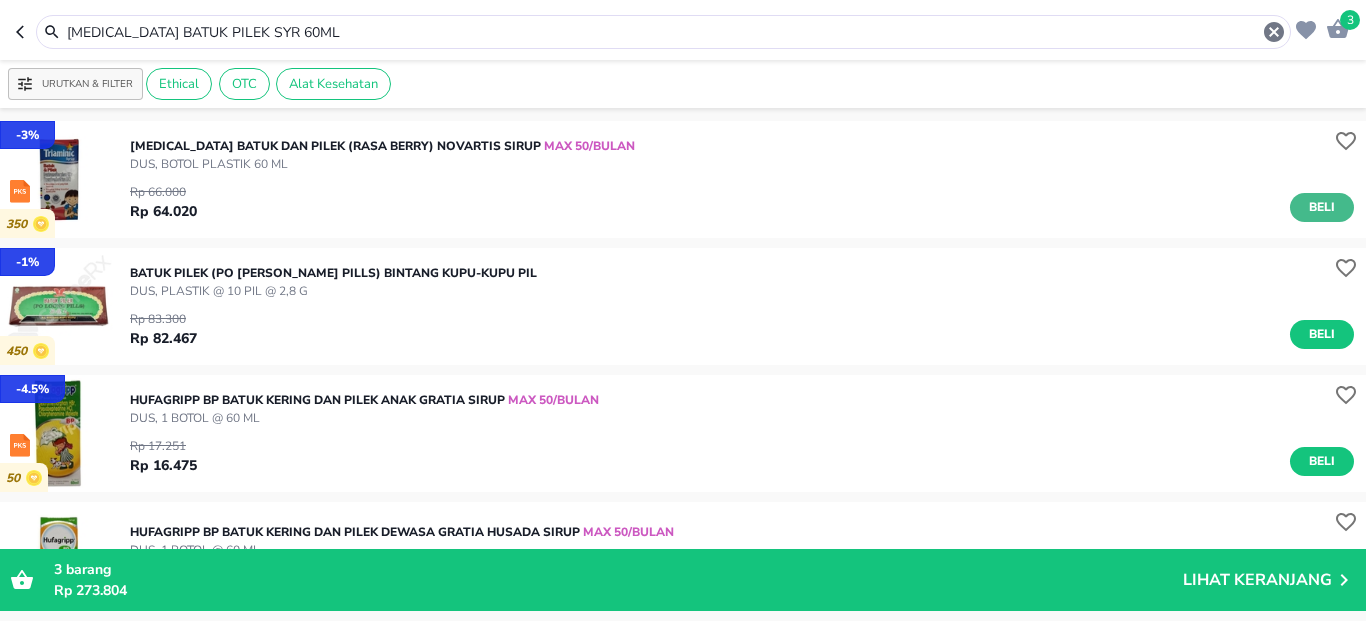 click on "Beli" at bounding box center (1322, 207) 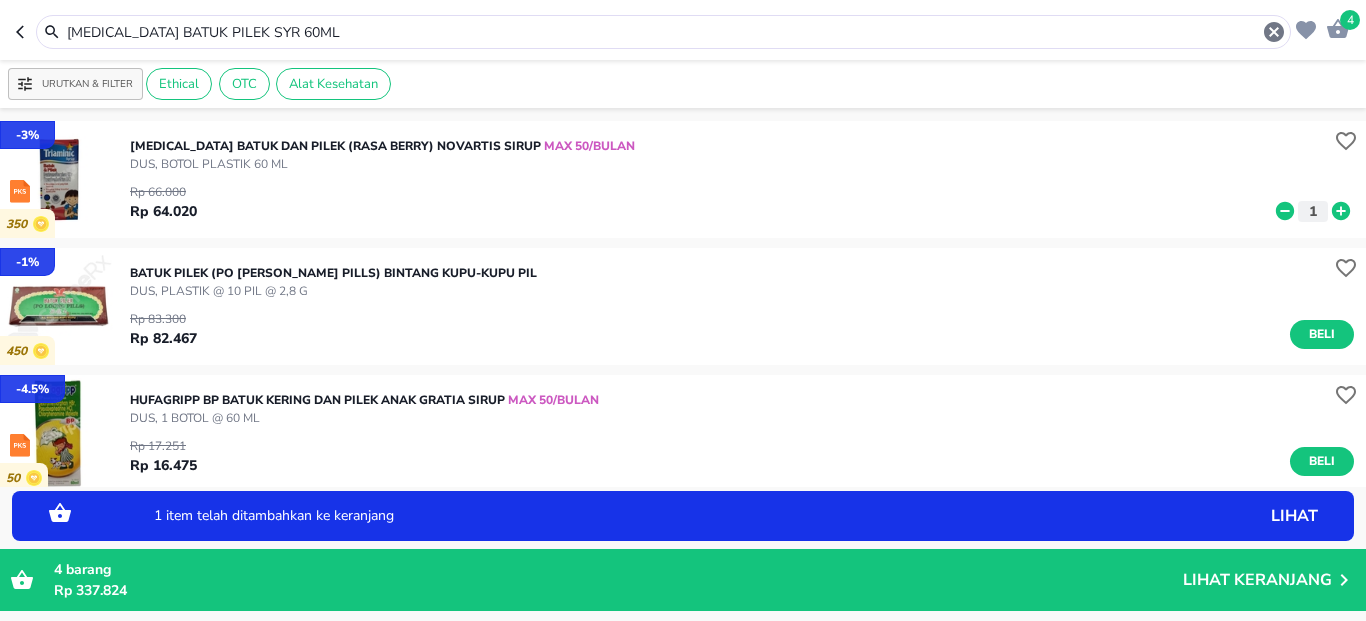 click 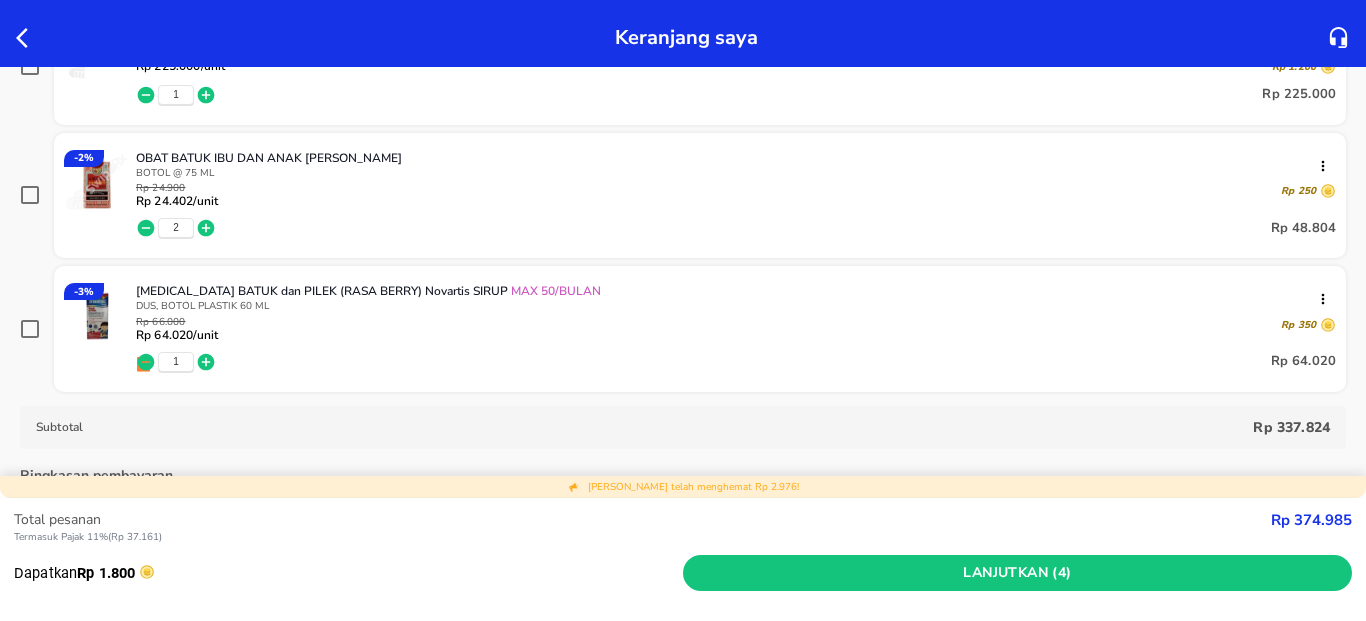 scroll, scrollTop: 480, scrollLeft: 0, axis: vertical 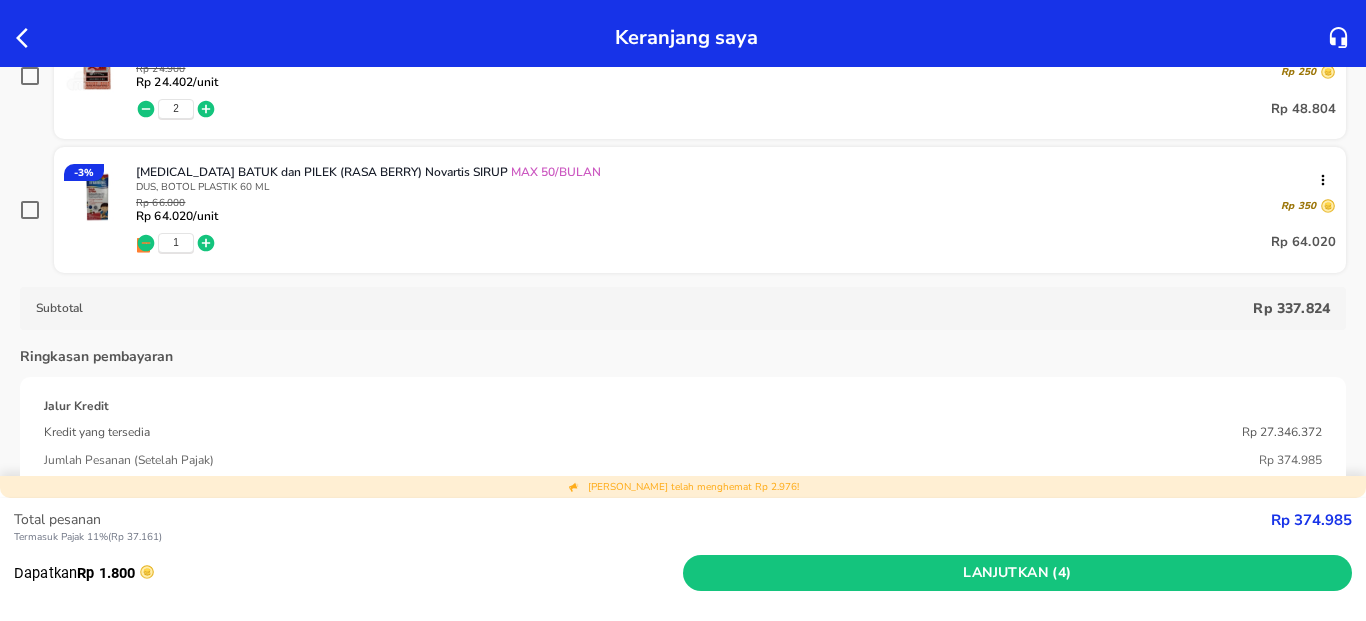 click 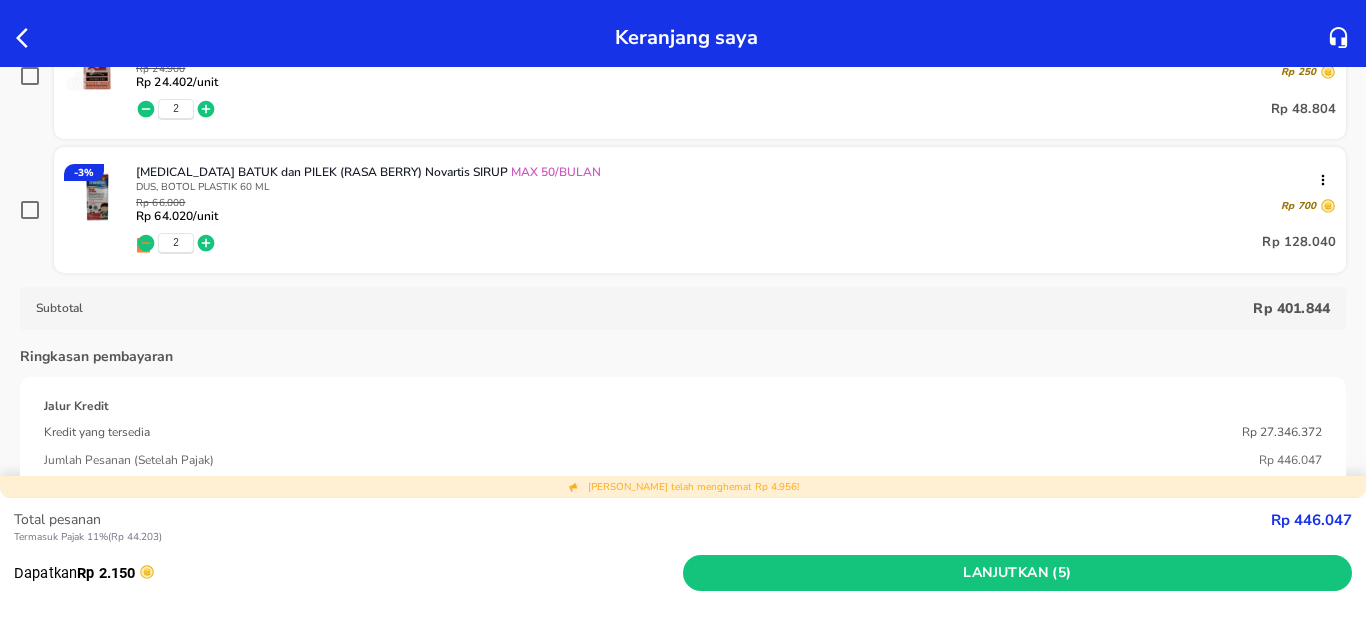 click 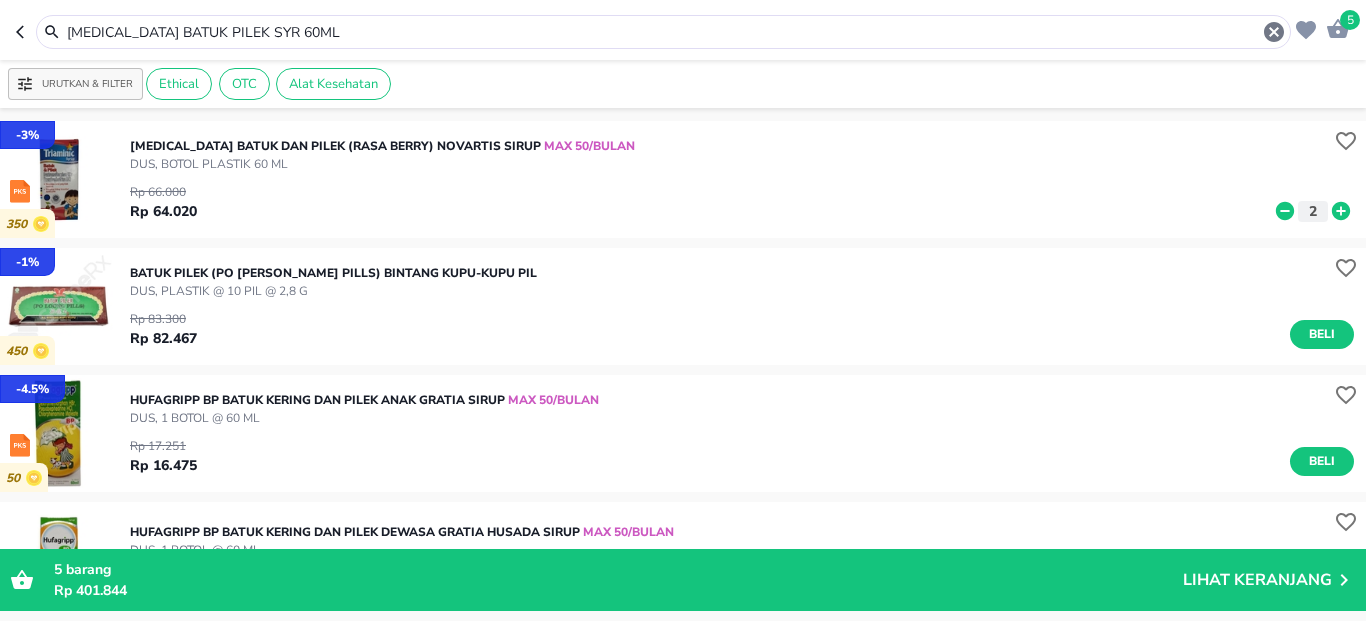 click on "[MEDICAL_DATA] BATUK PILEK SYR 60ML" at bounding box center (663, 32) 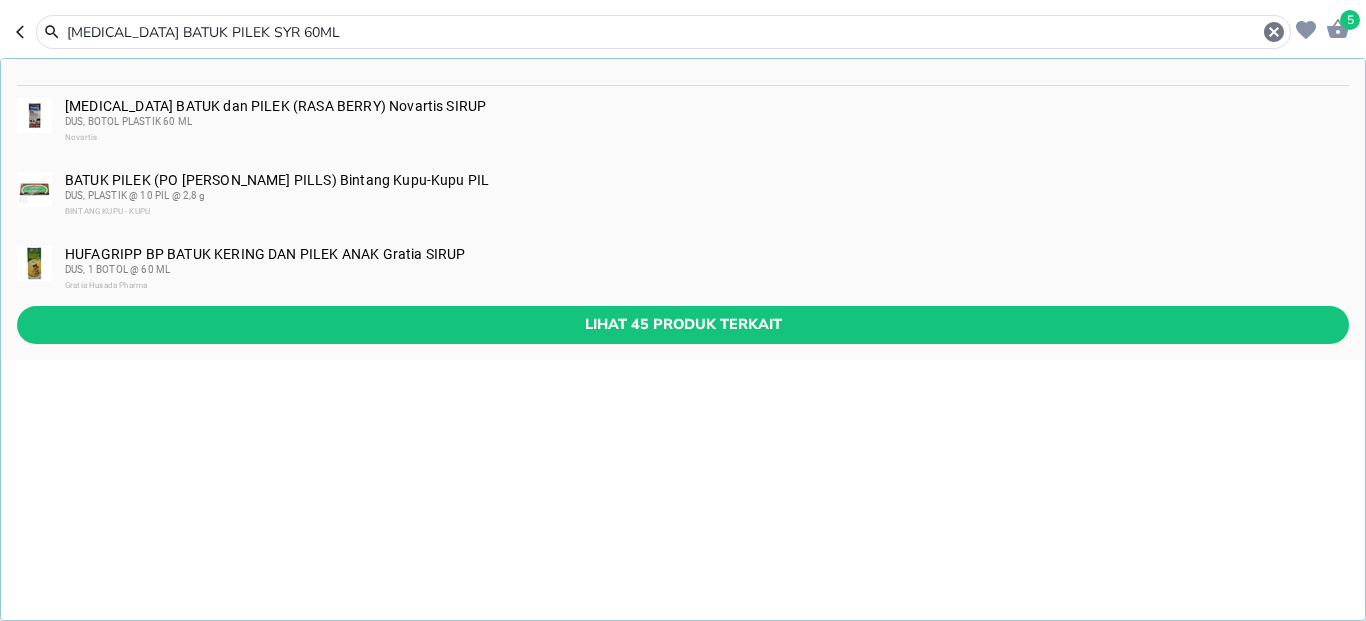 click on "[MEDICAL_DATA] BATUK PILEK SYR 60ML" at bounding box center [663, 32] 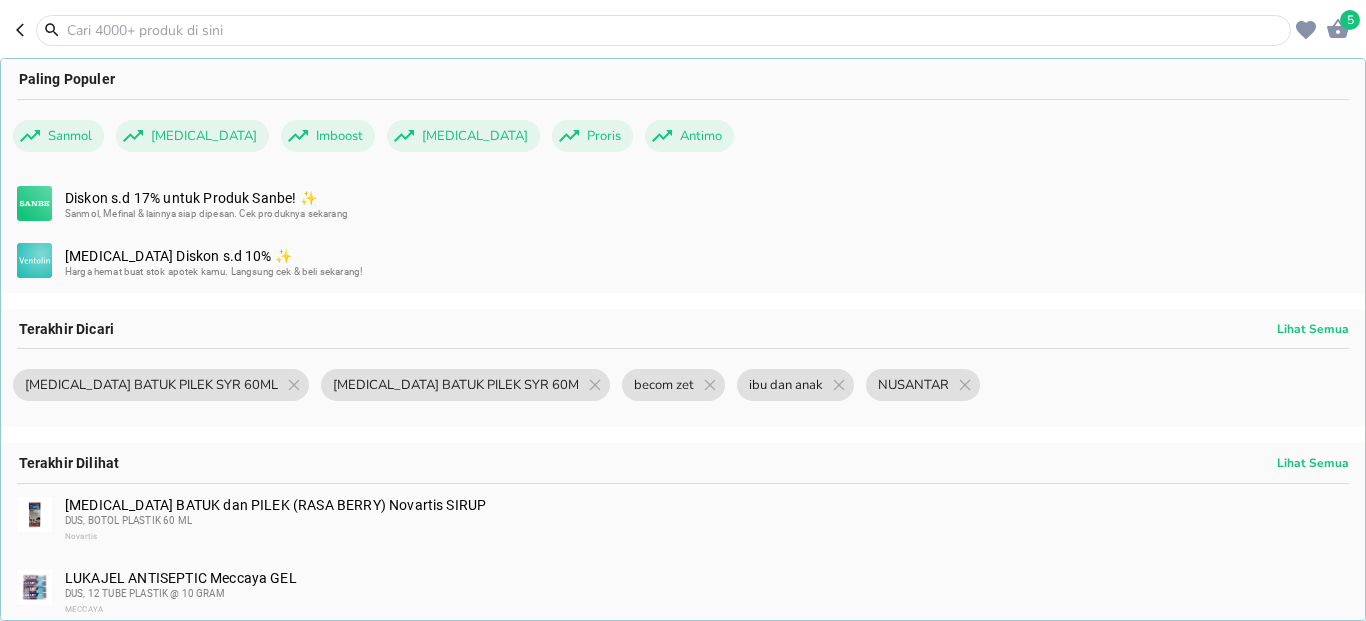 paste on "[PERSON_NAME] BIO C 1000MG TAB 30S BTL" 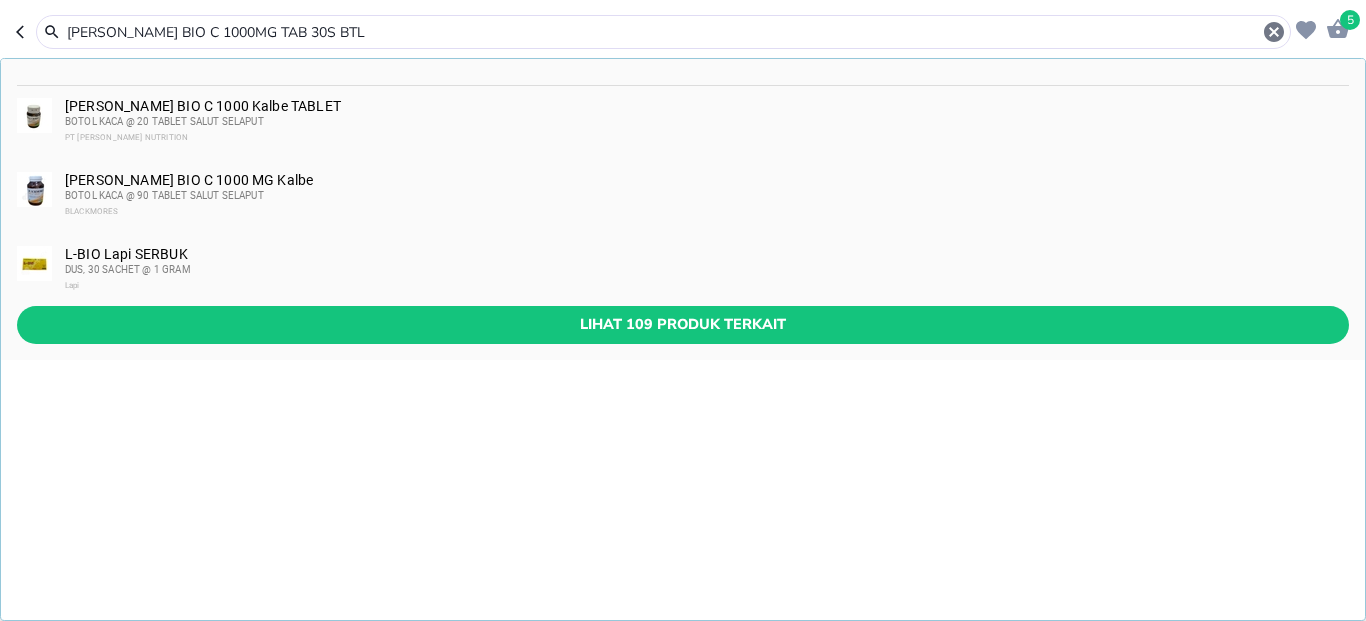 type on "[PERSON_NAME] BIO C 1000MG TAB 30S BTL" 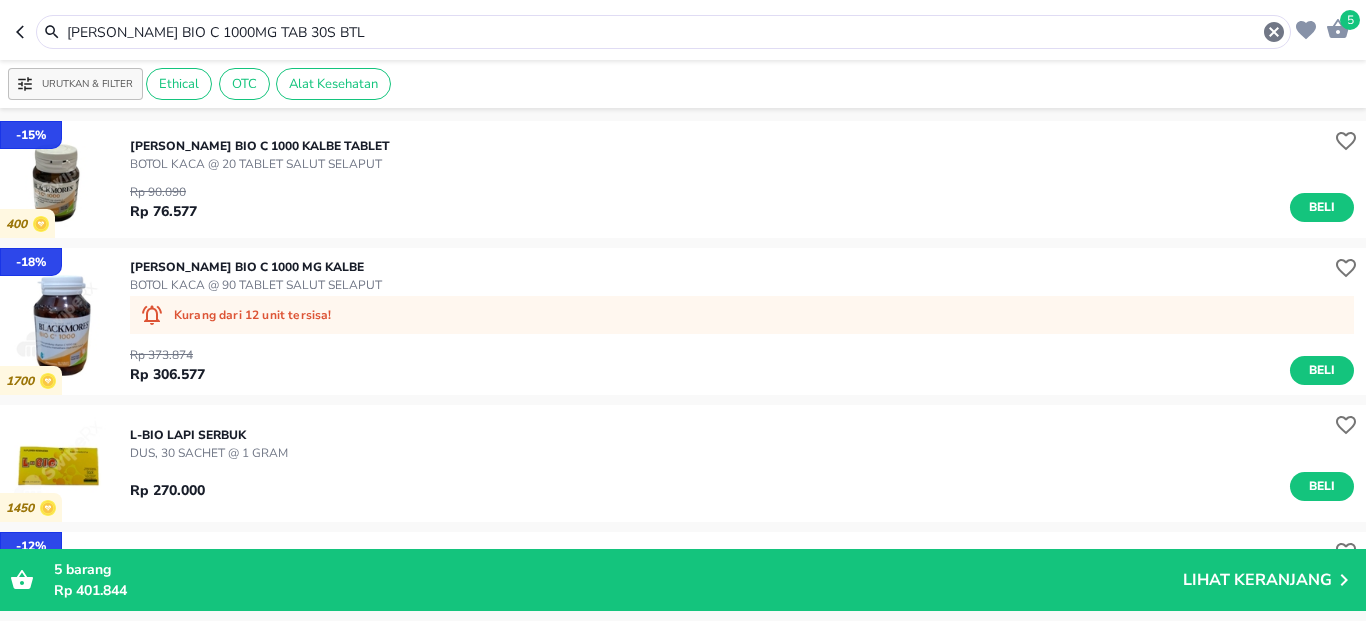 click at bounding box center (58, 179) 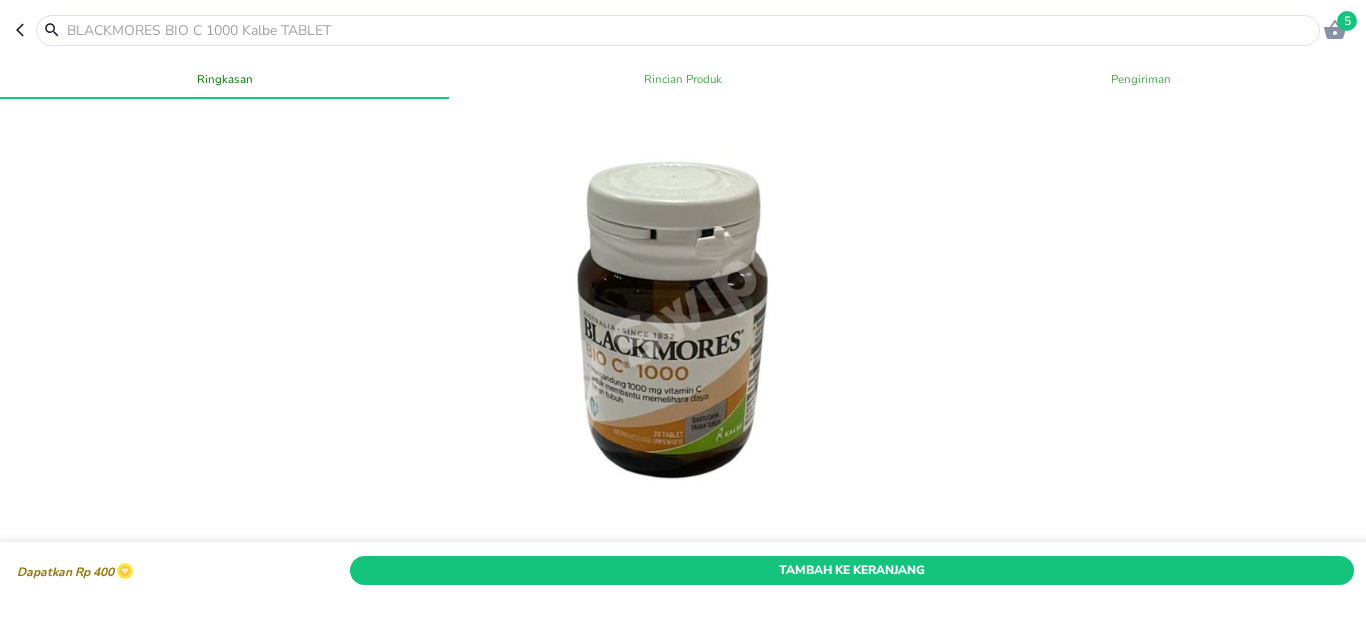 scroll, scrollTop: 0, scrollLeft: 0, axis: both 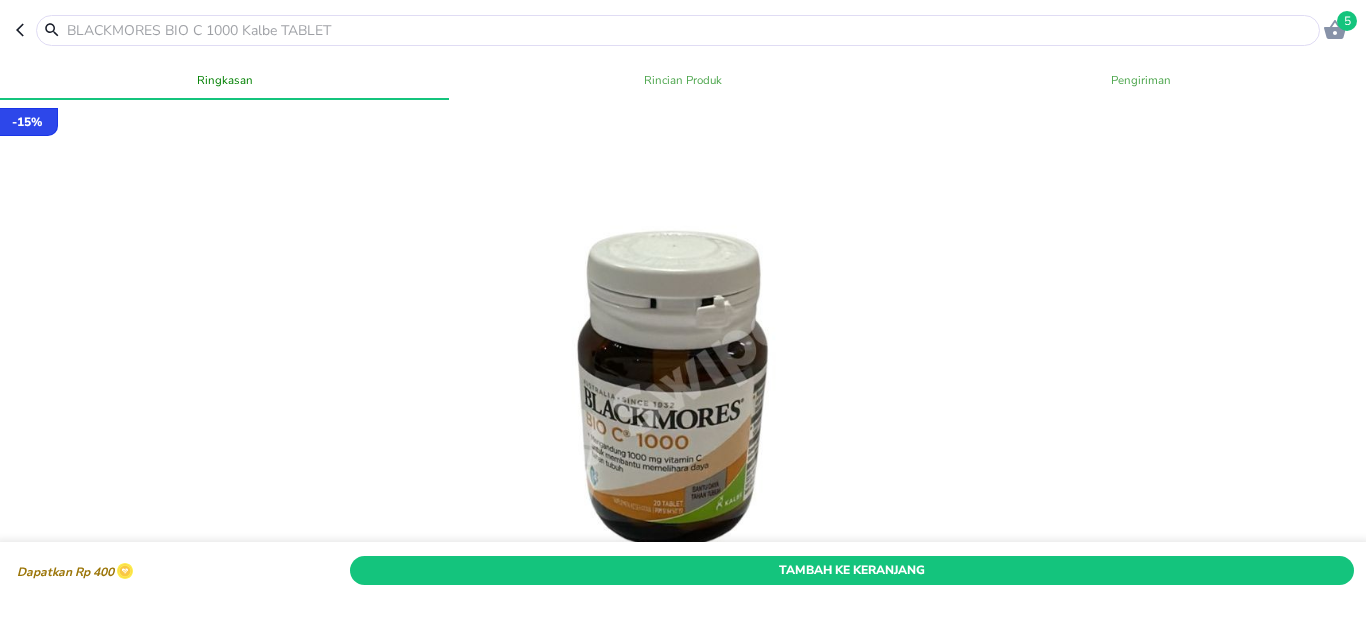 click 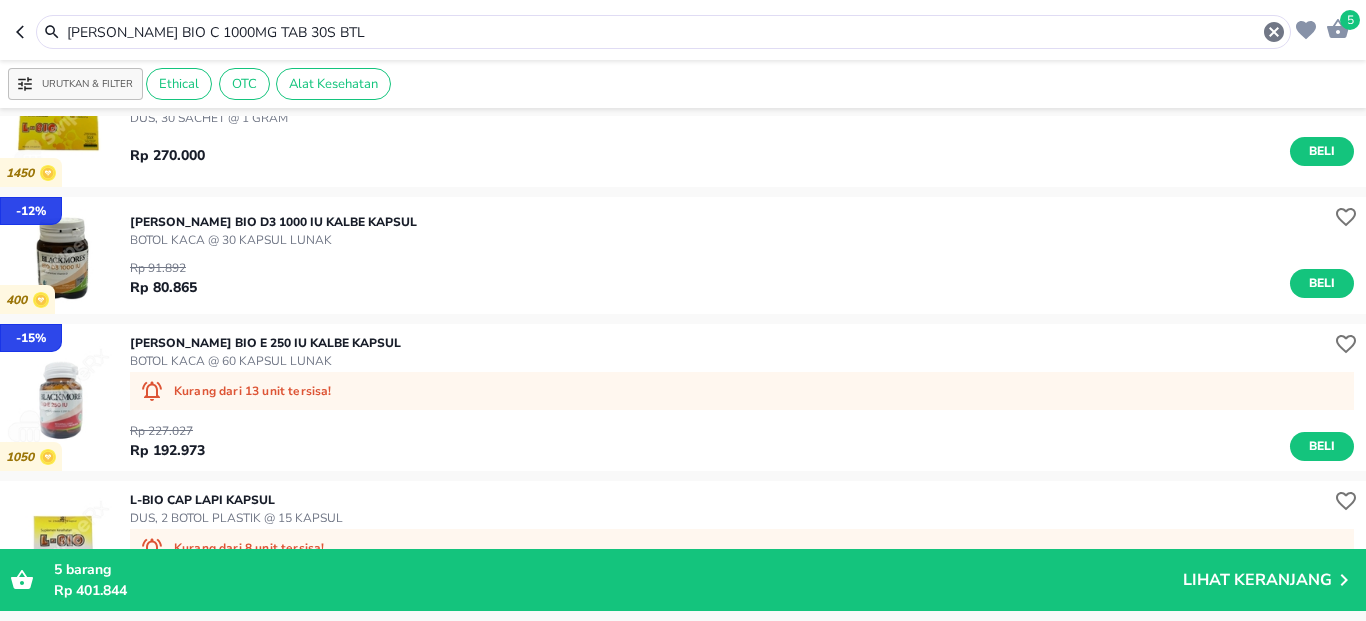 scroll, scrollTop: 240, scrollLeft: 0, axis: vertical 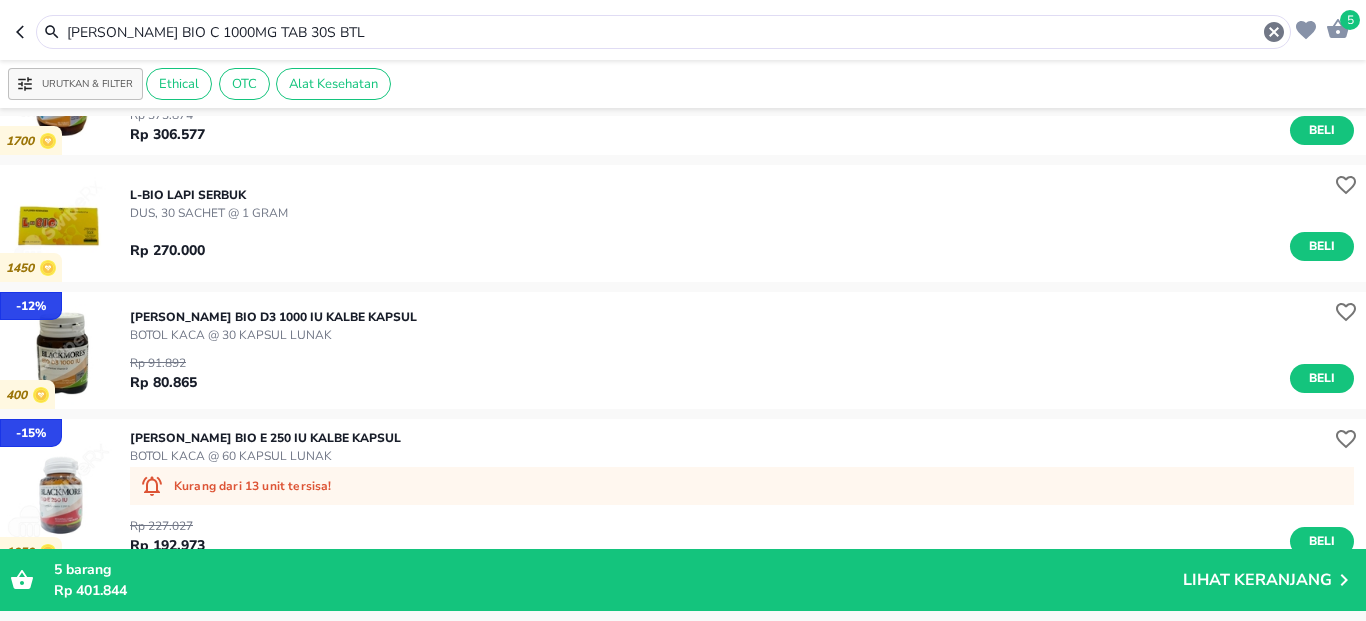 click 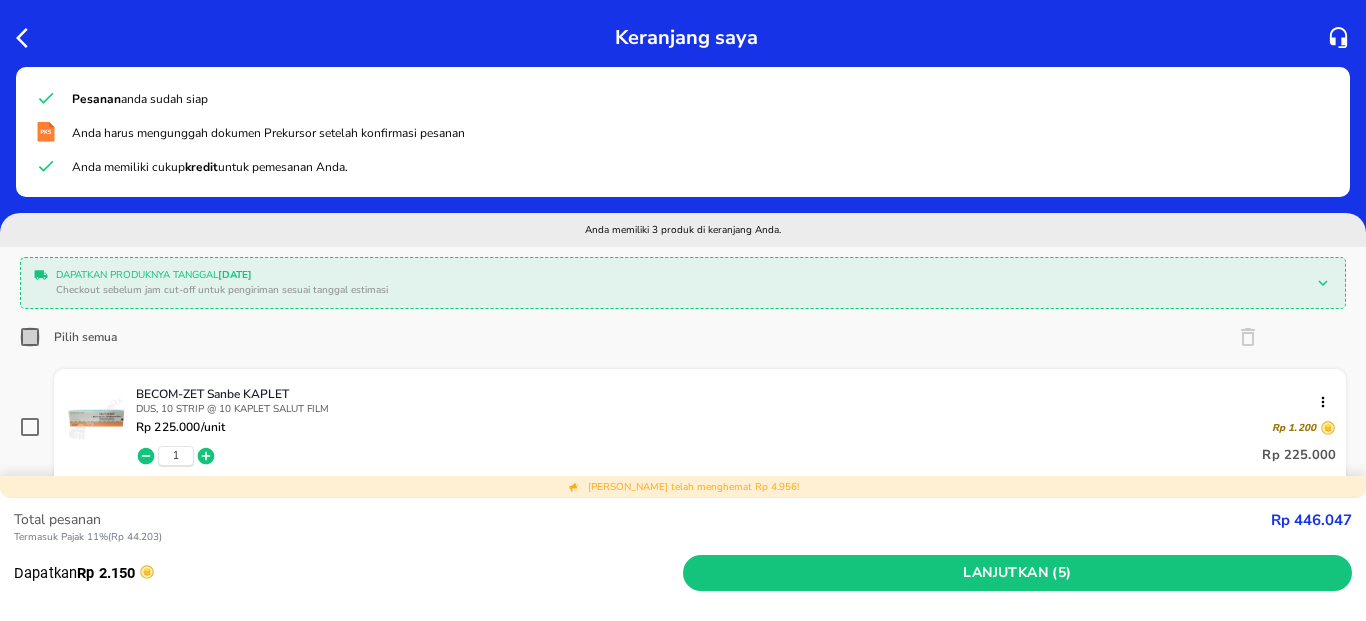 click on "Pilih semua" at bounding box center (30, 337) 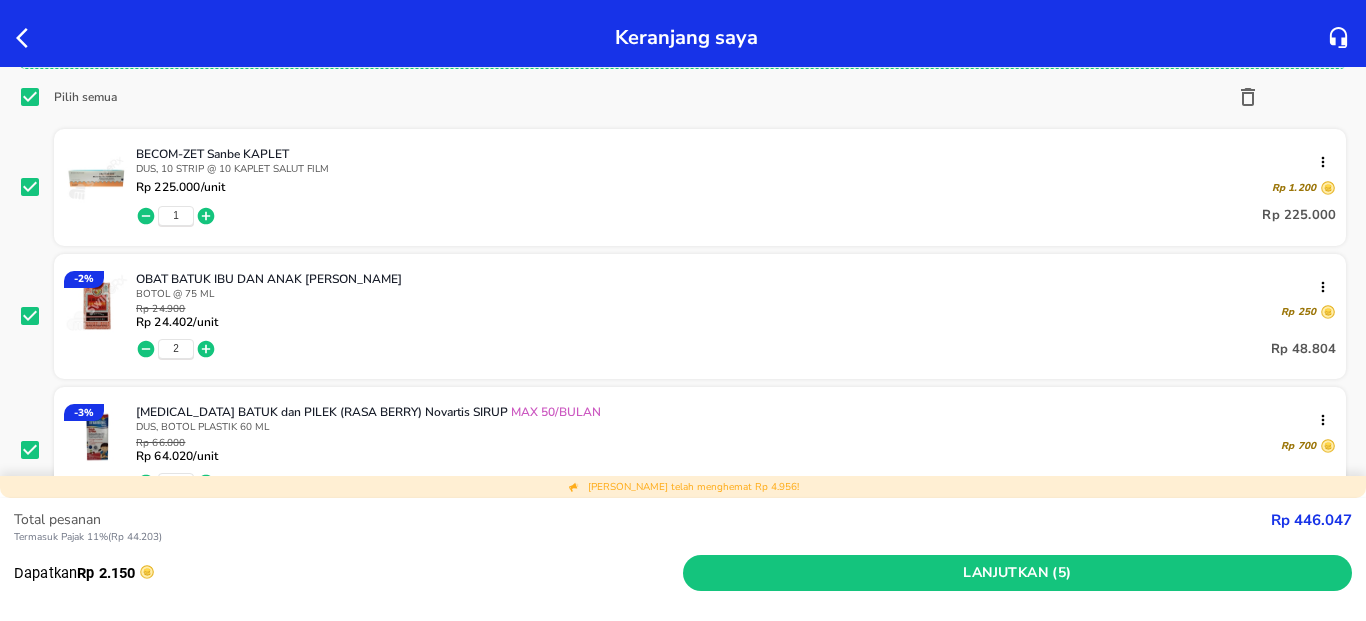 scroll, scrollTop: 480, scrollLeft: 0, axis: vertical 